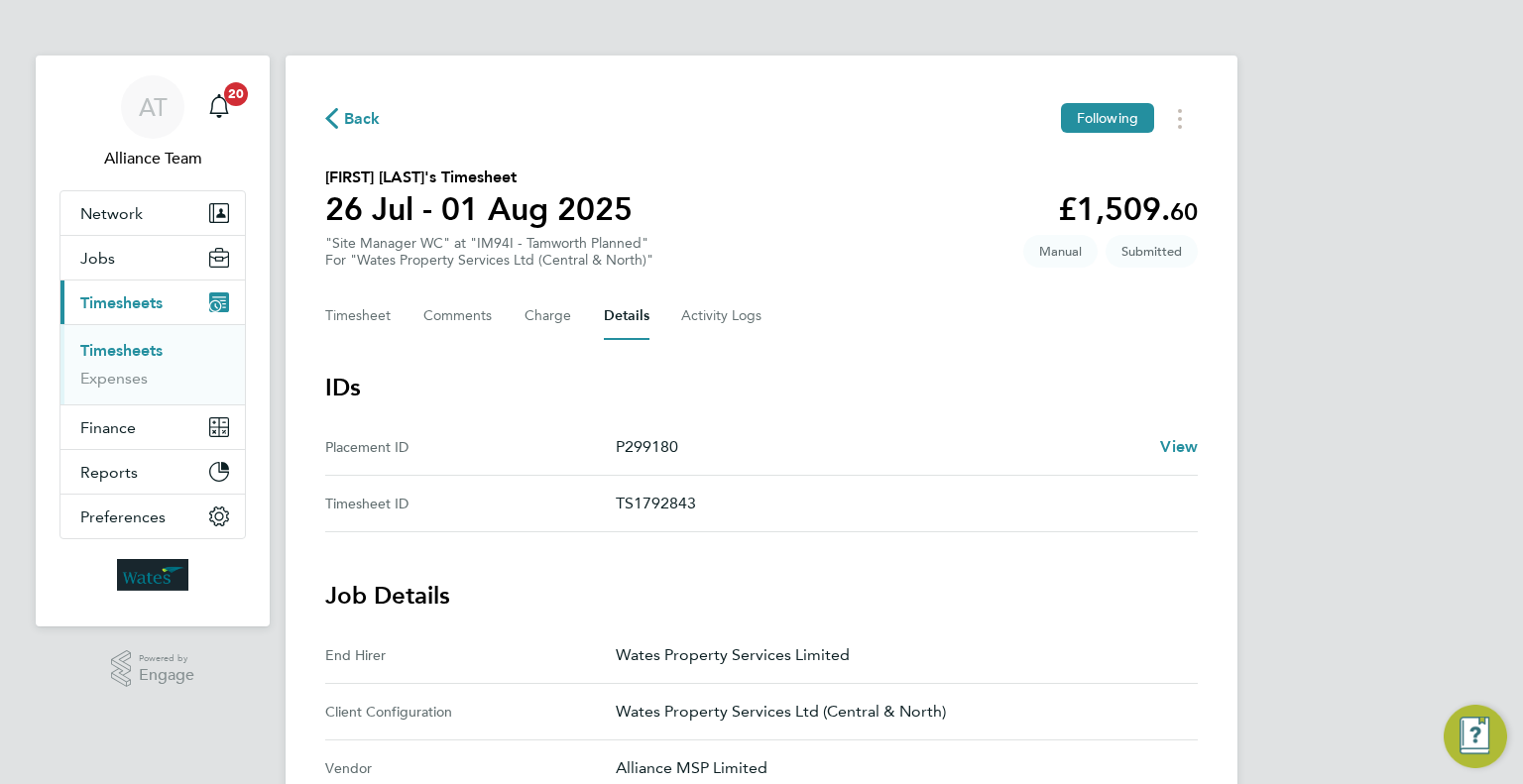 scroll, scrollTop: 0, scrollLeft: 0, axis: both 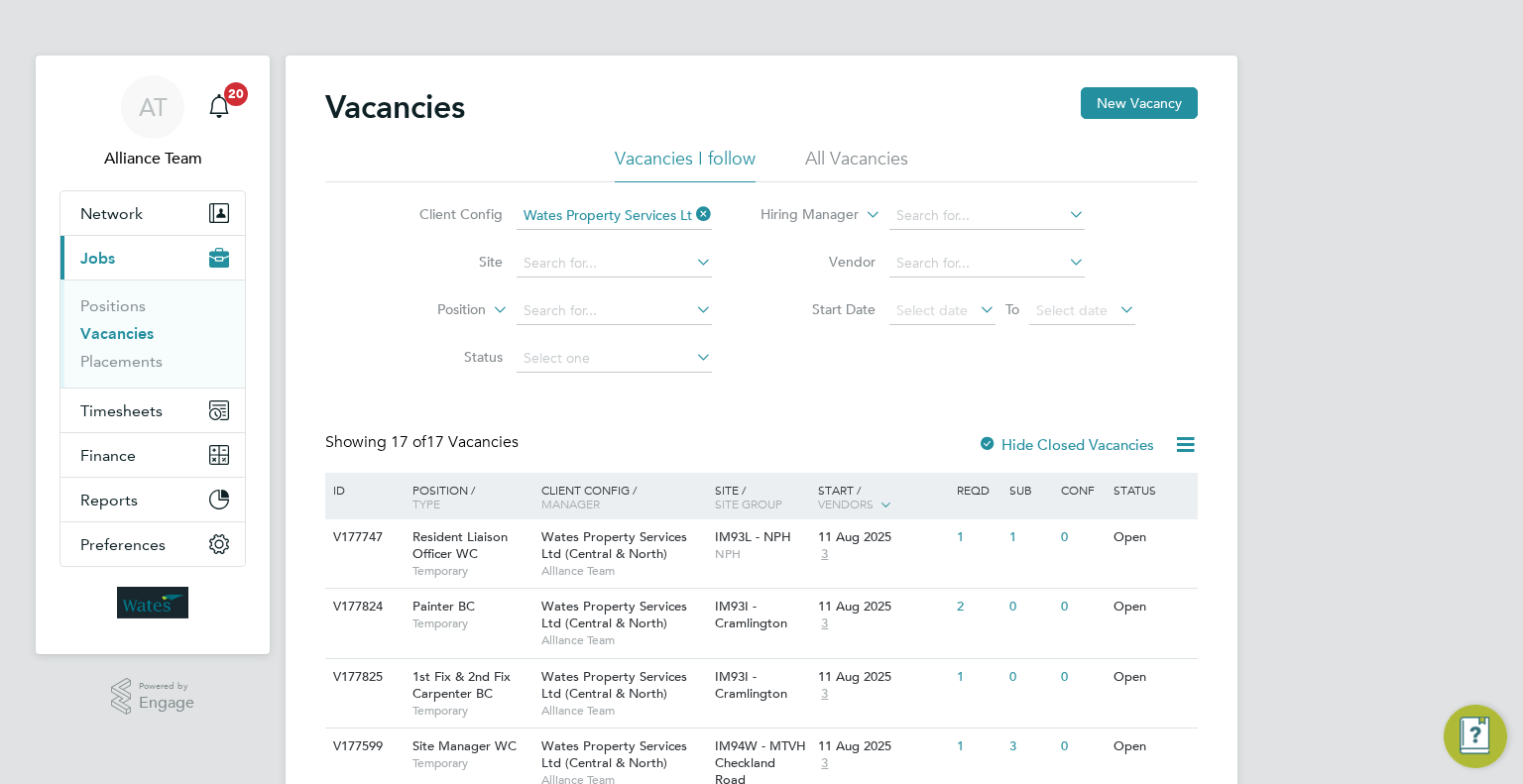 click 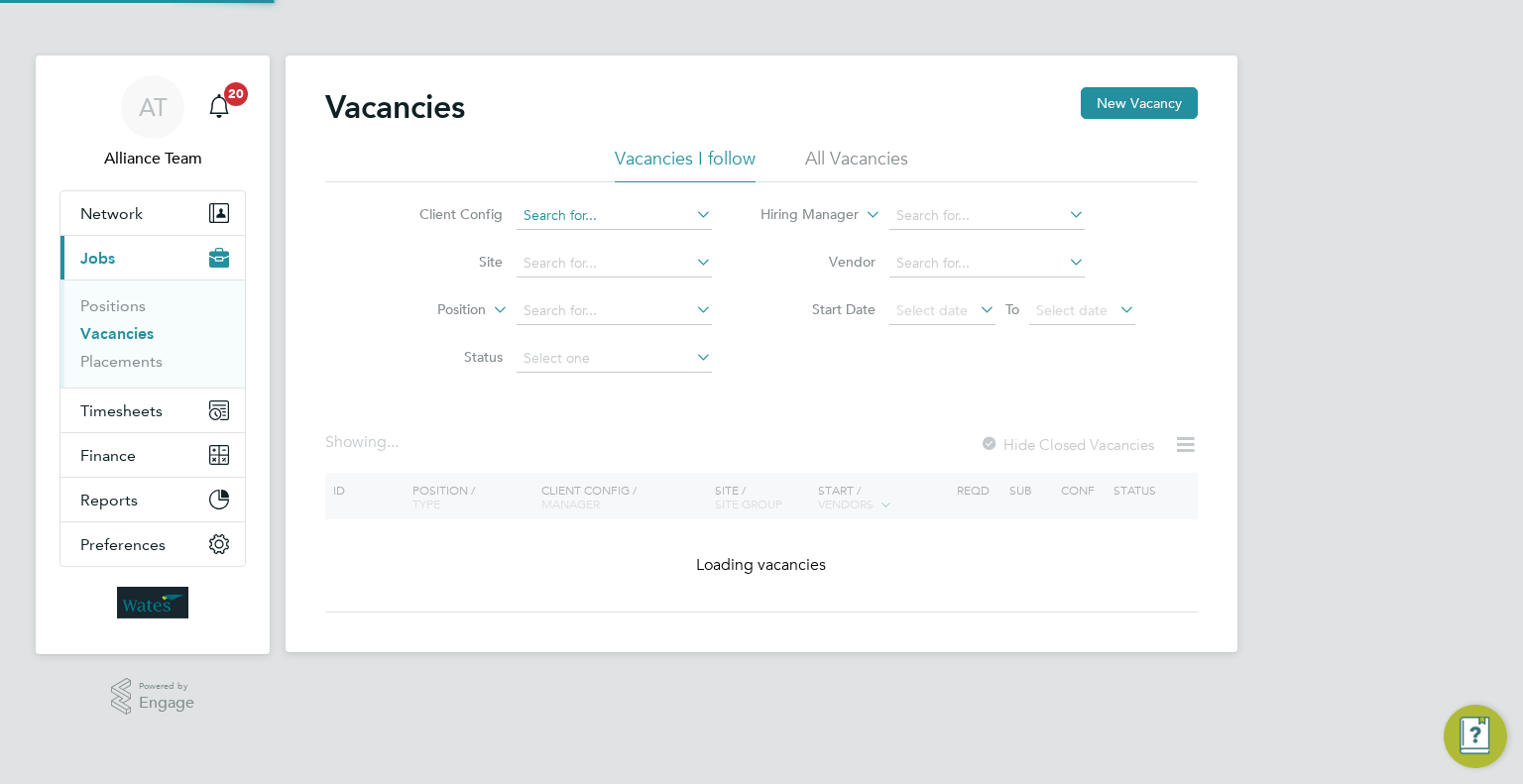 click 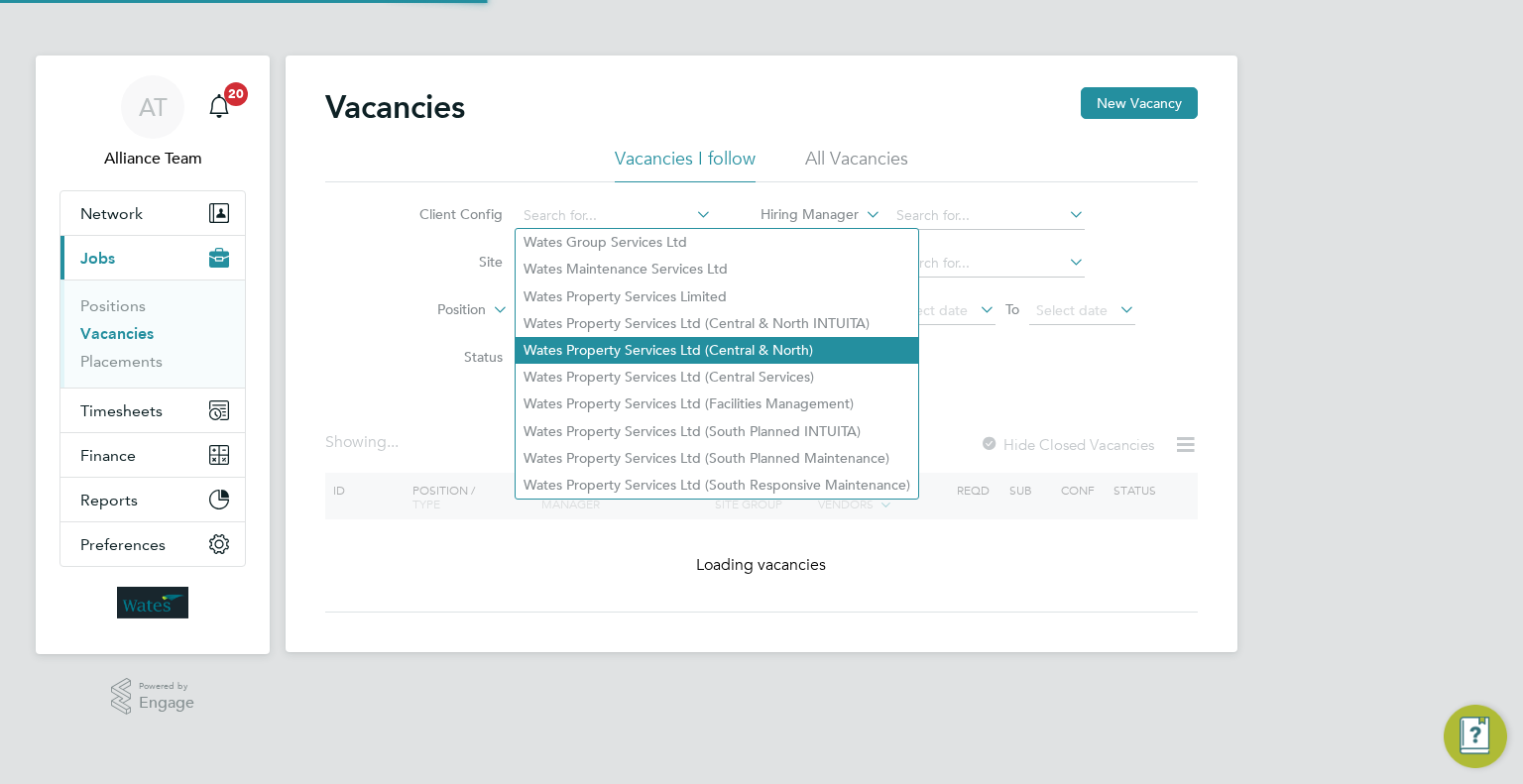 click on "Wates Property Services Ltd (Central & North)" 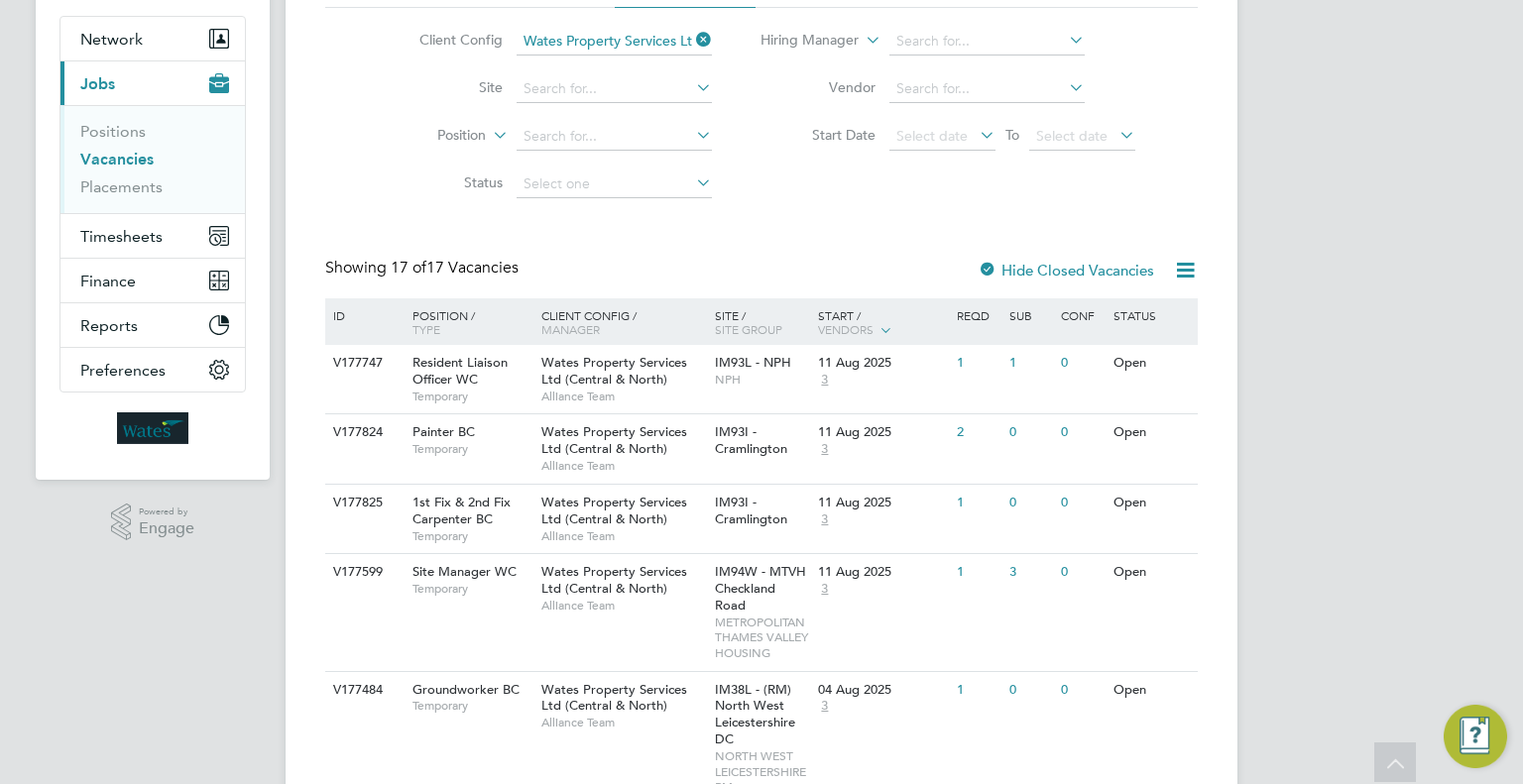 scroll, scrollTop: 0, scrollLeft: 0, axis: both 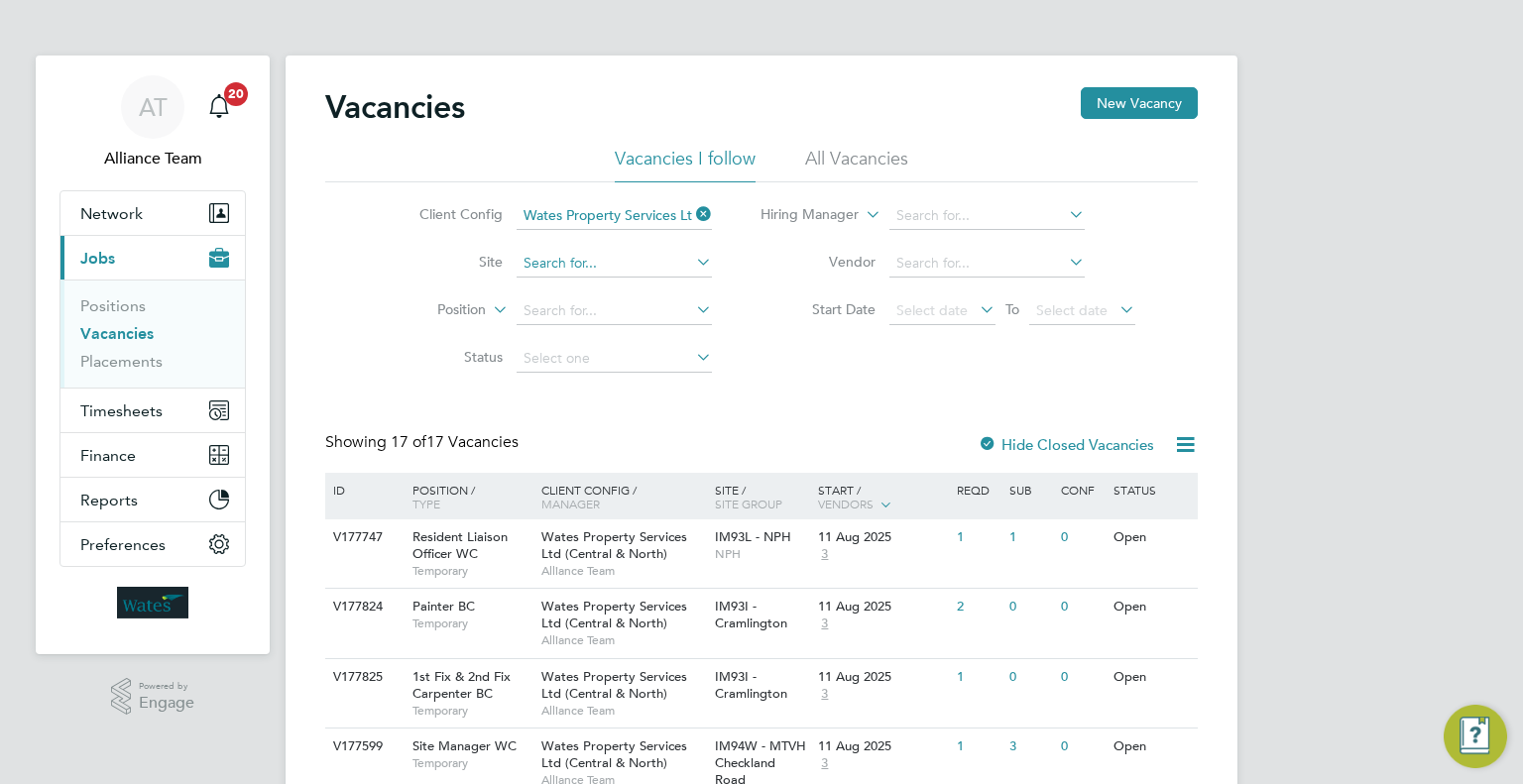 click 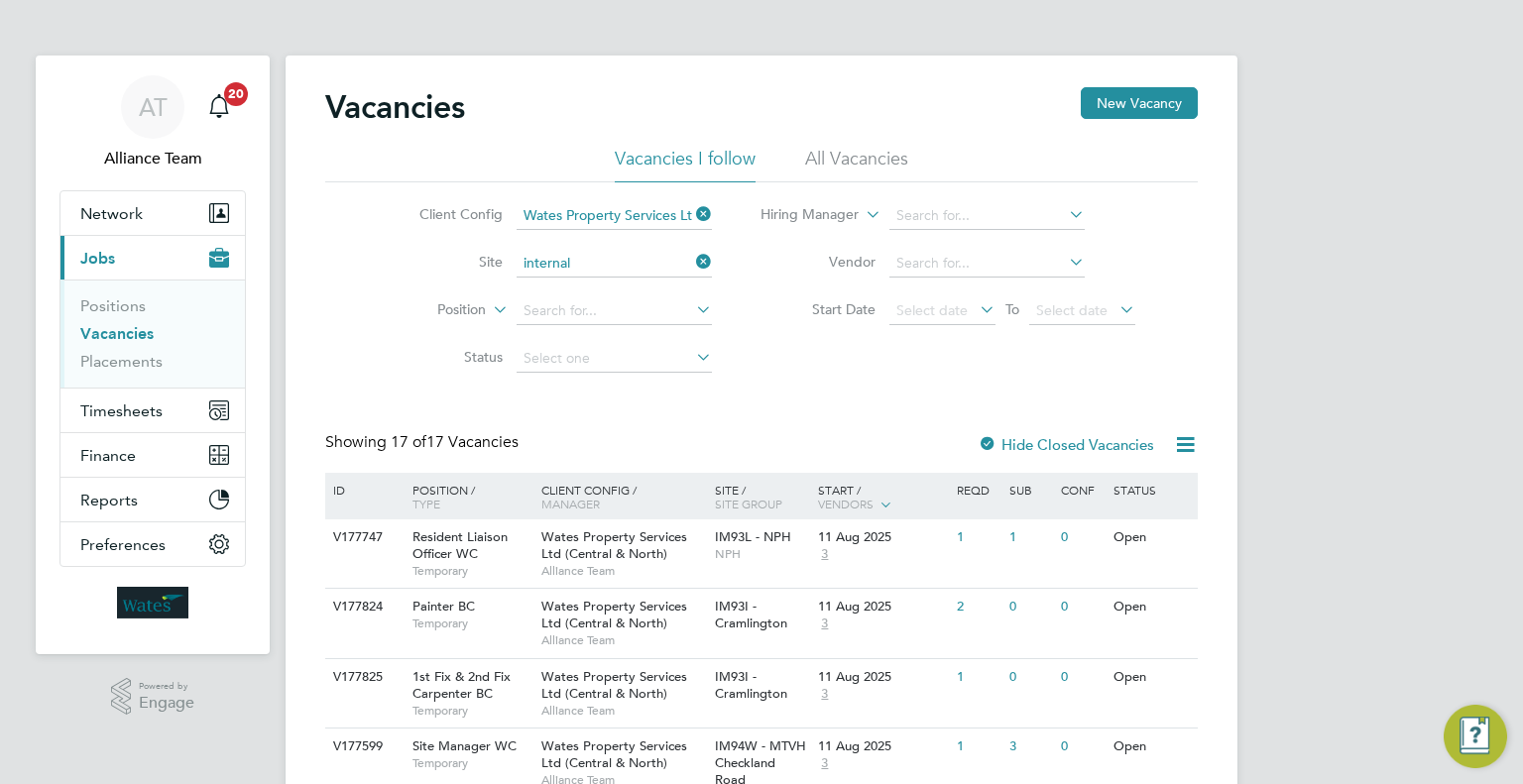 click on "IM94Y -  Internal  Decency" 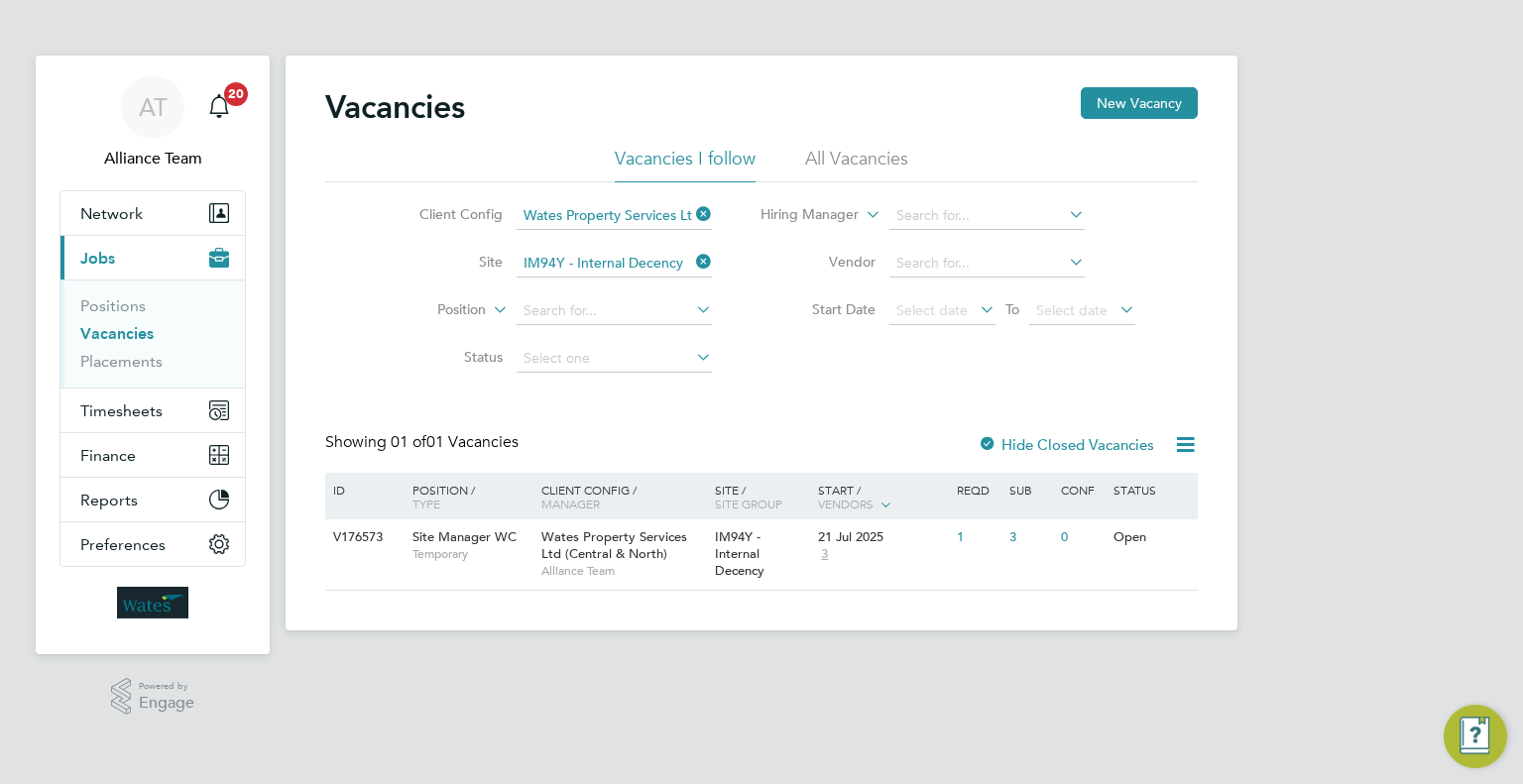click on "Hide Closed Vacancies" 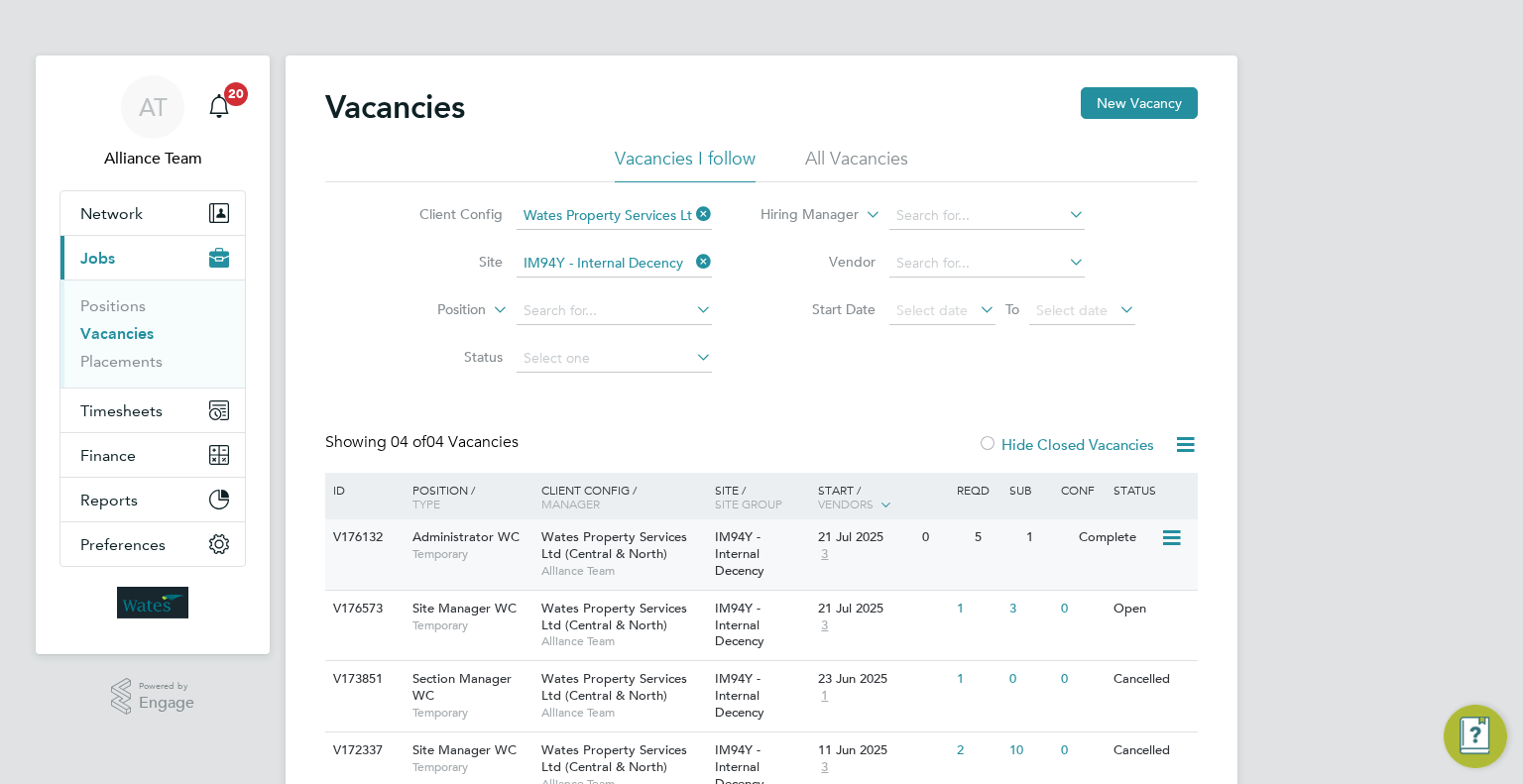 click on "IM94Y - Internal Decency" 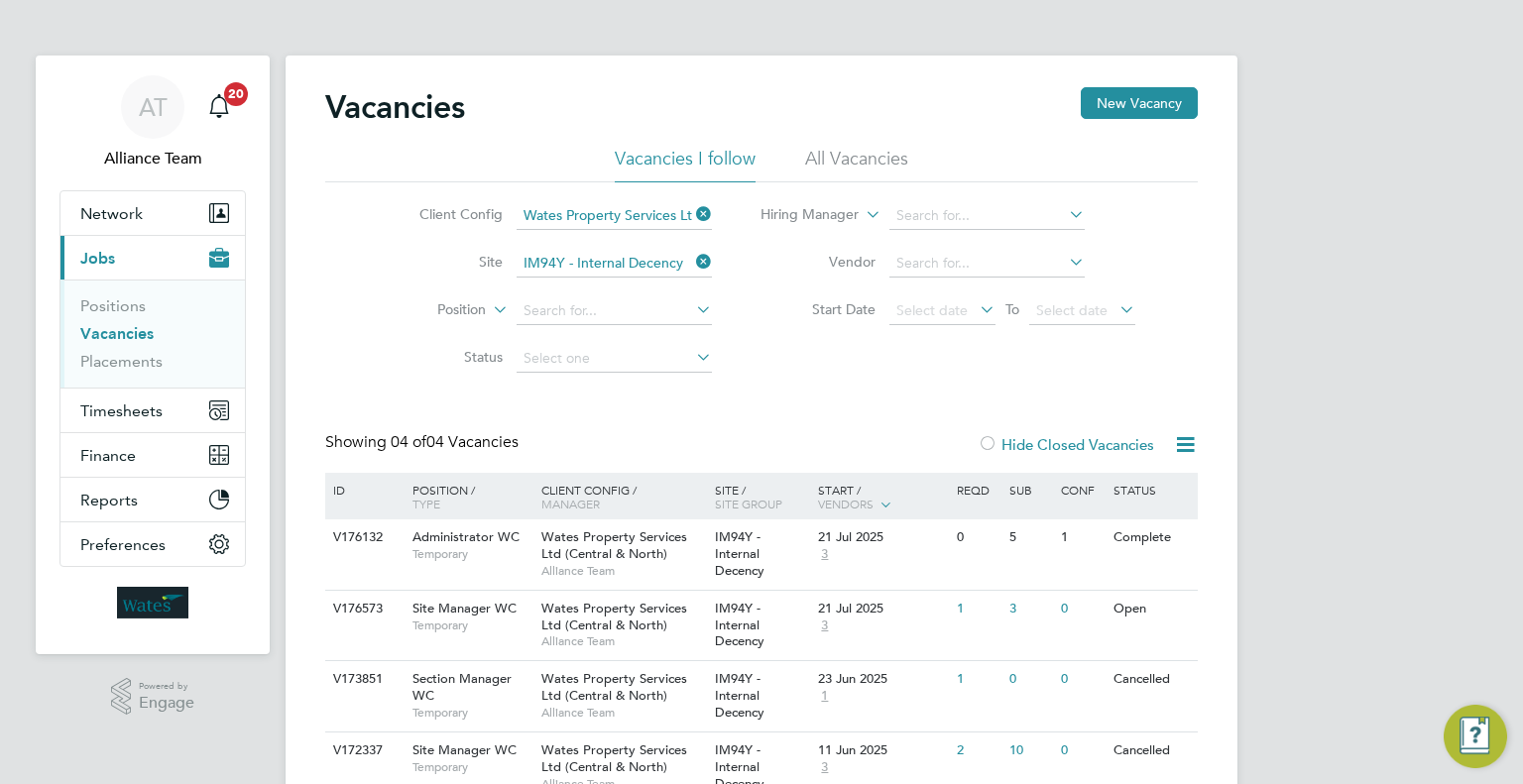 click 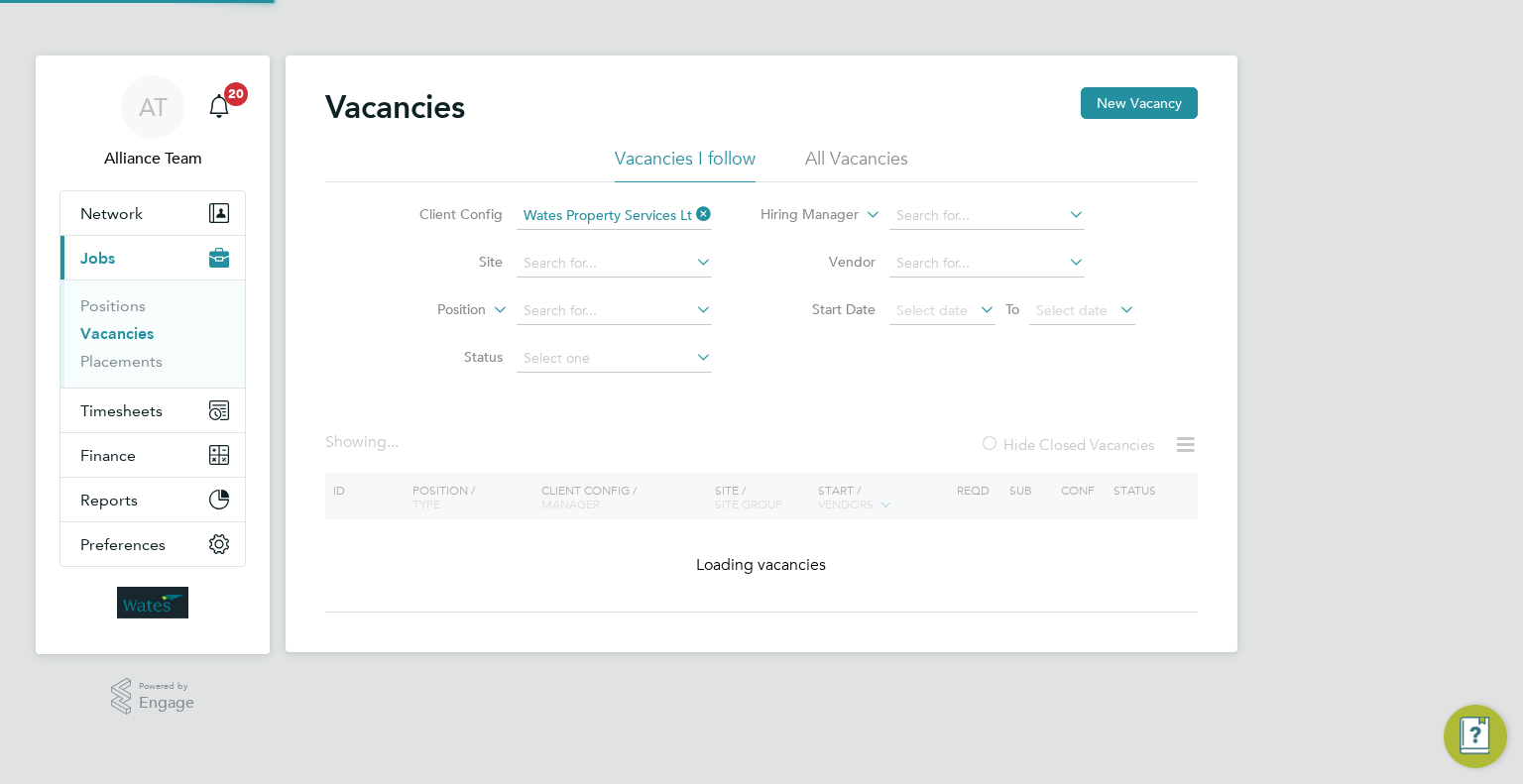 click 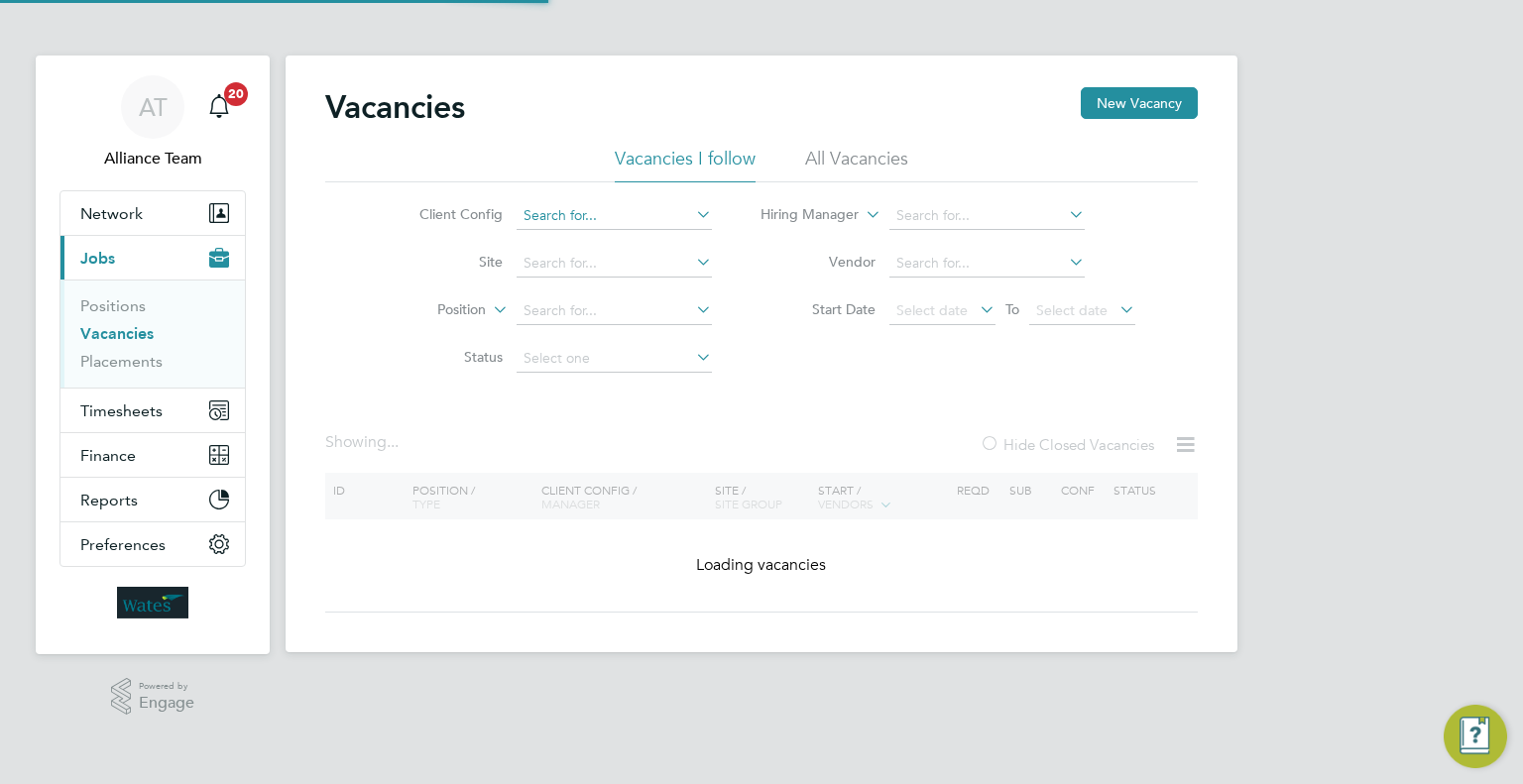 click 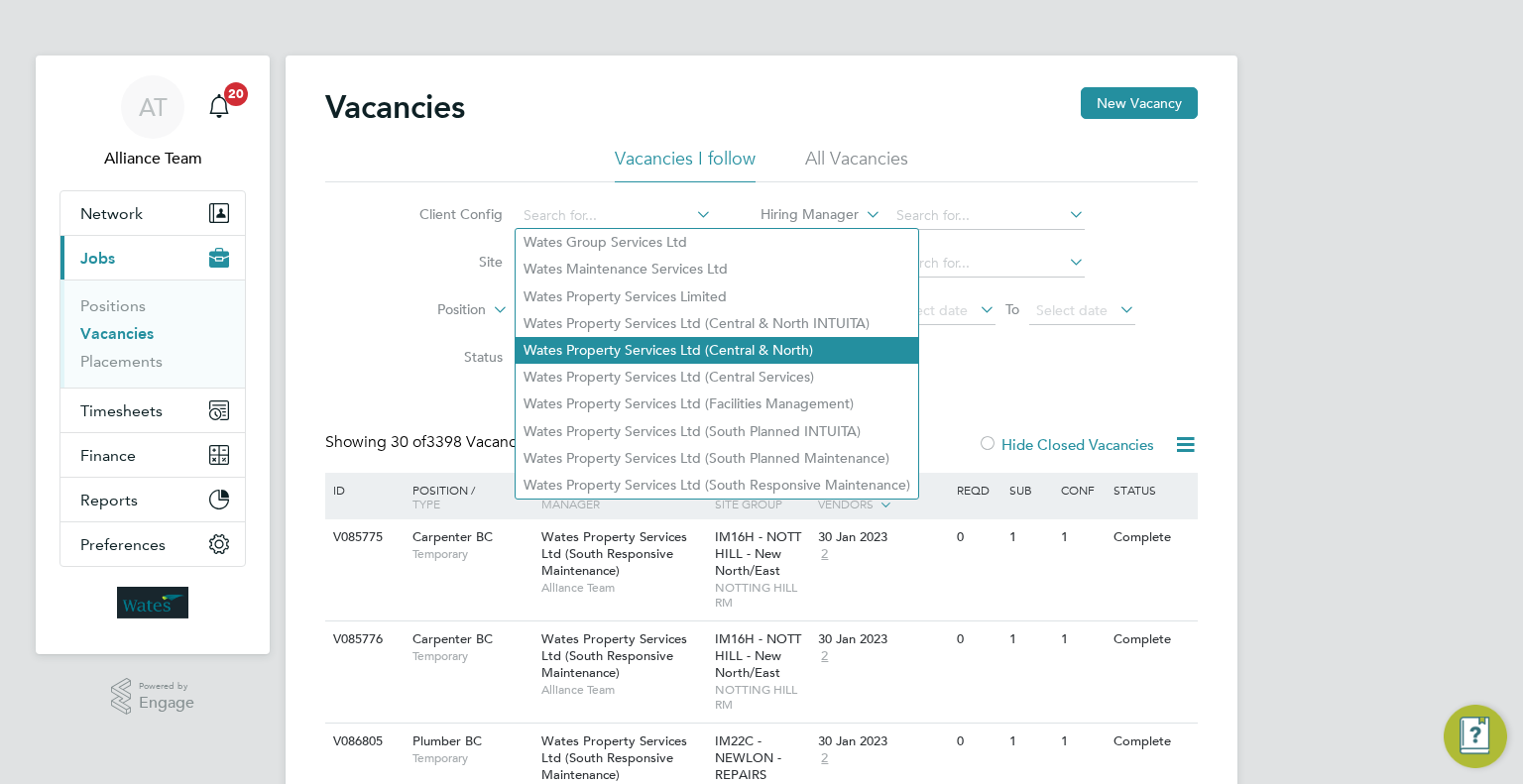 click on "Wates Property Services Ltd (Central & North)" 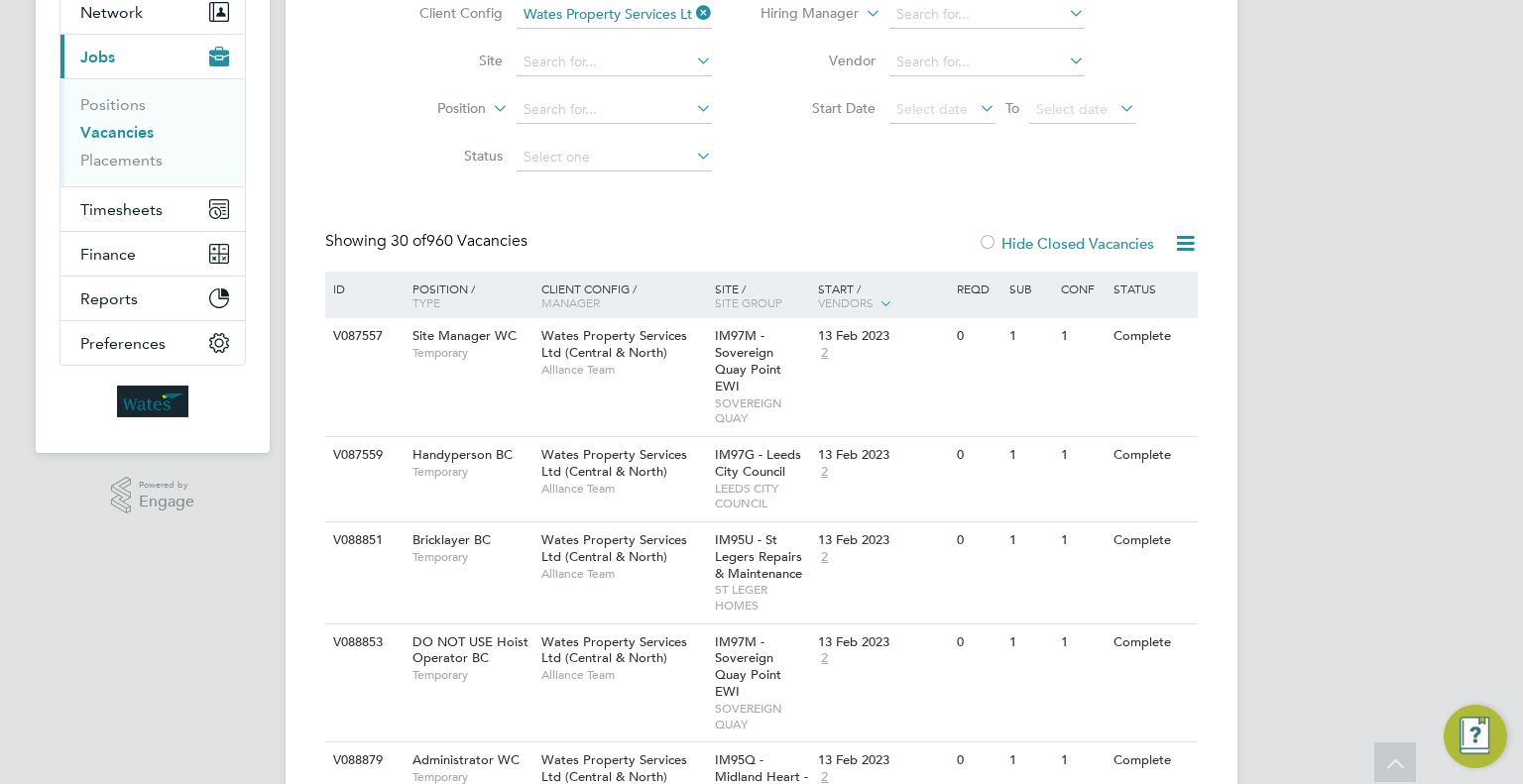 scroll, scrollTop: 0, scrollLeft: 0, axis: both 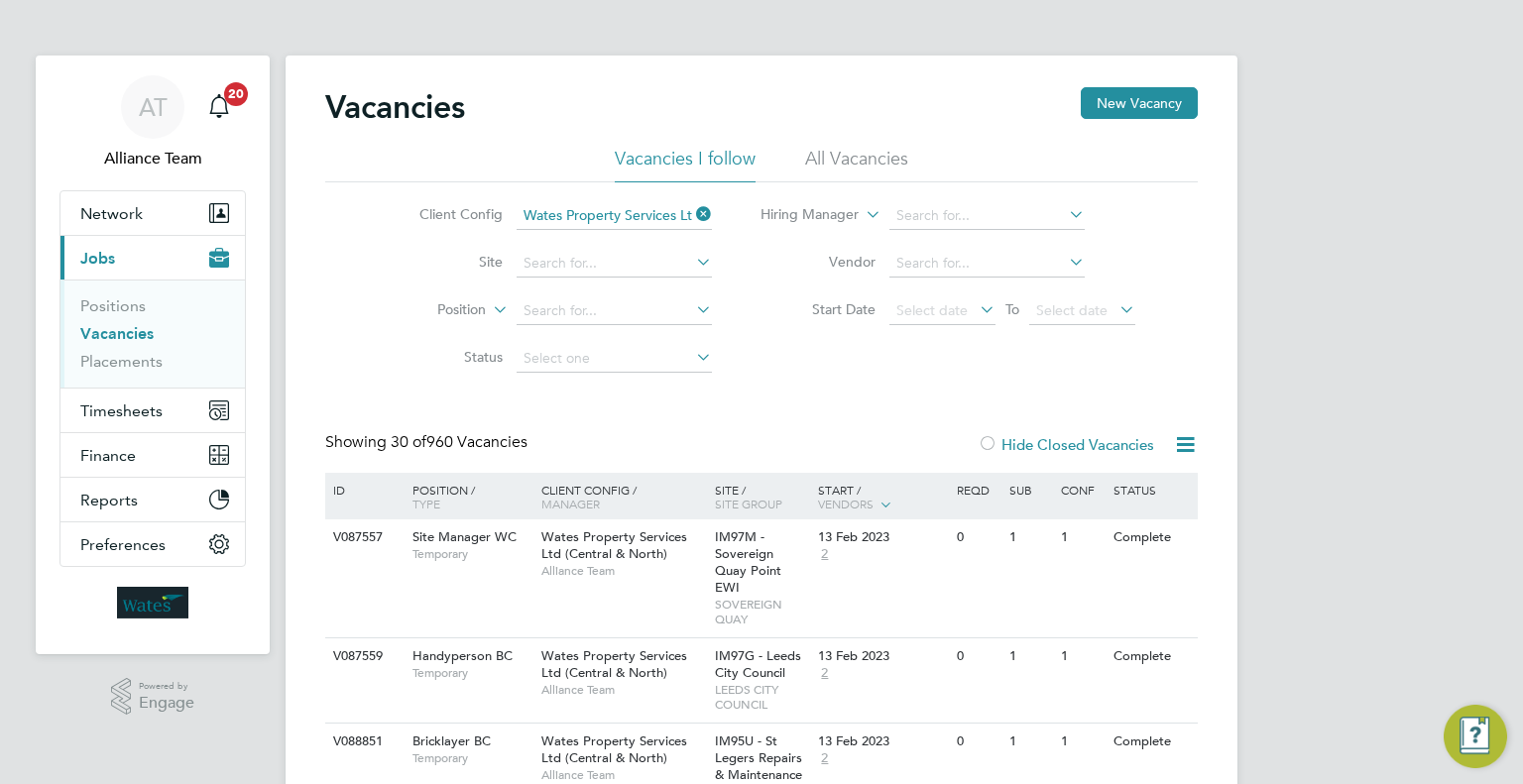 click on "Hide Closed Vacancies" 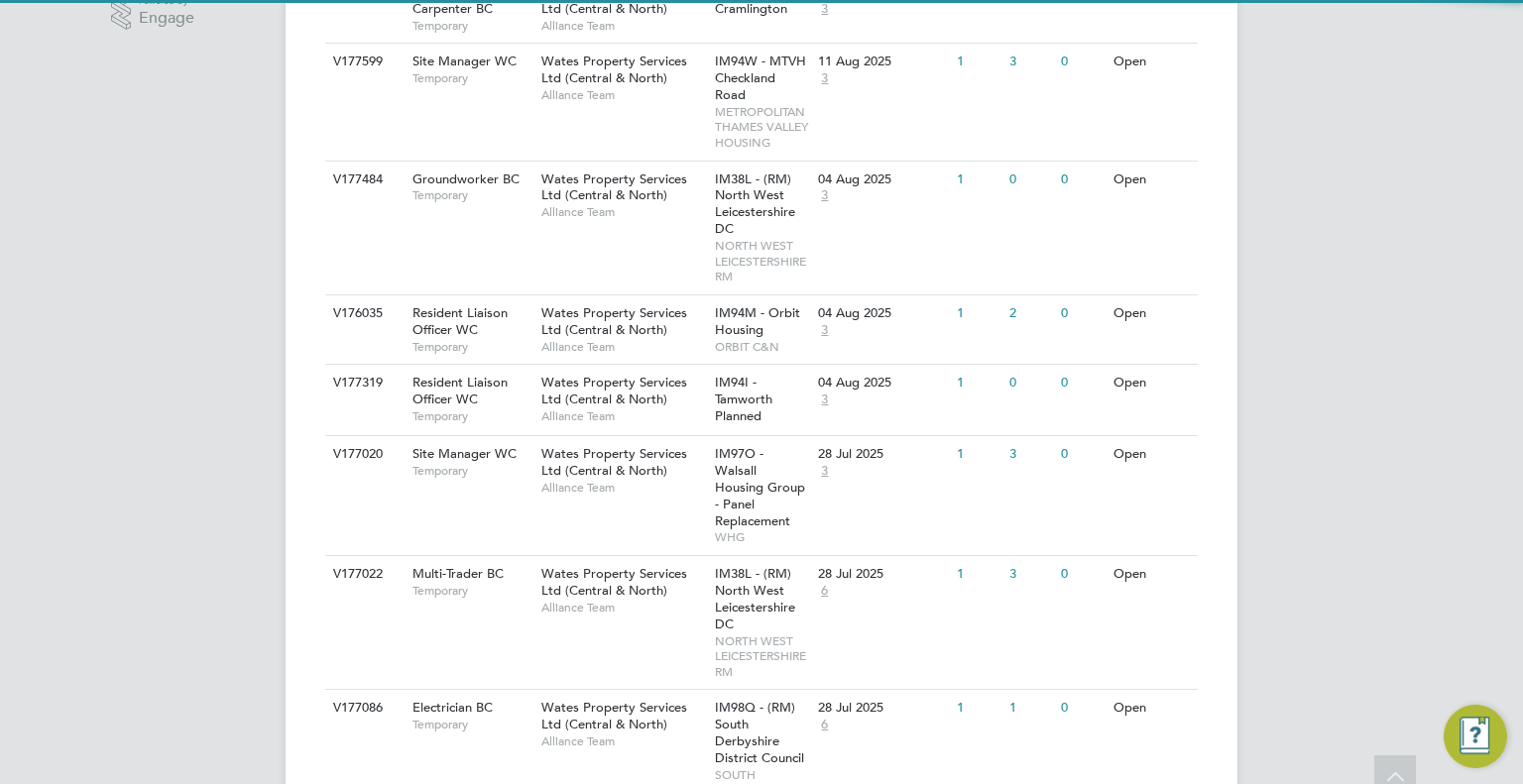 scroll, scrollTop: 1590, scrollLeft: 0, axis: vertical 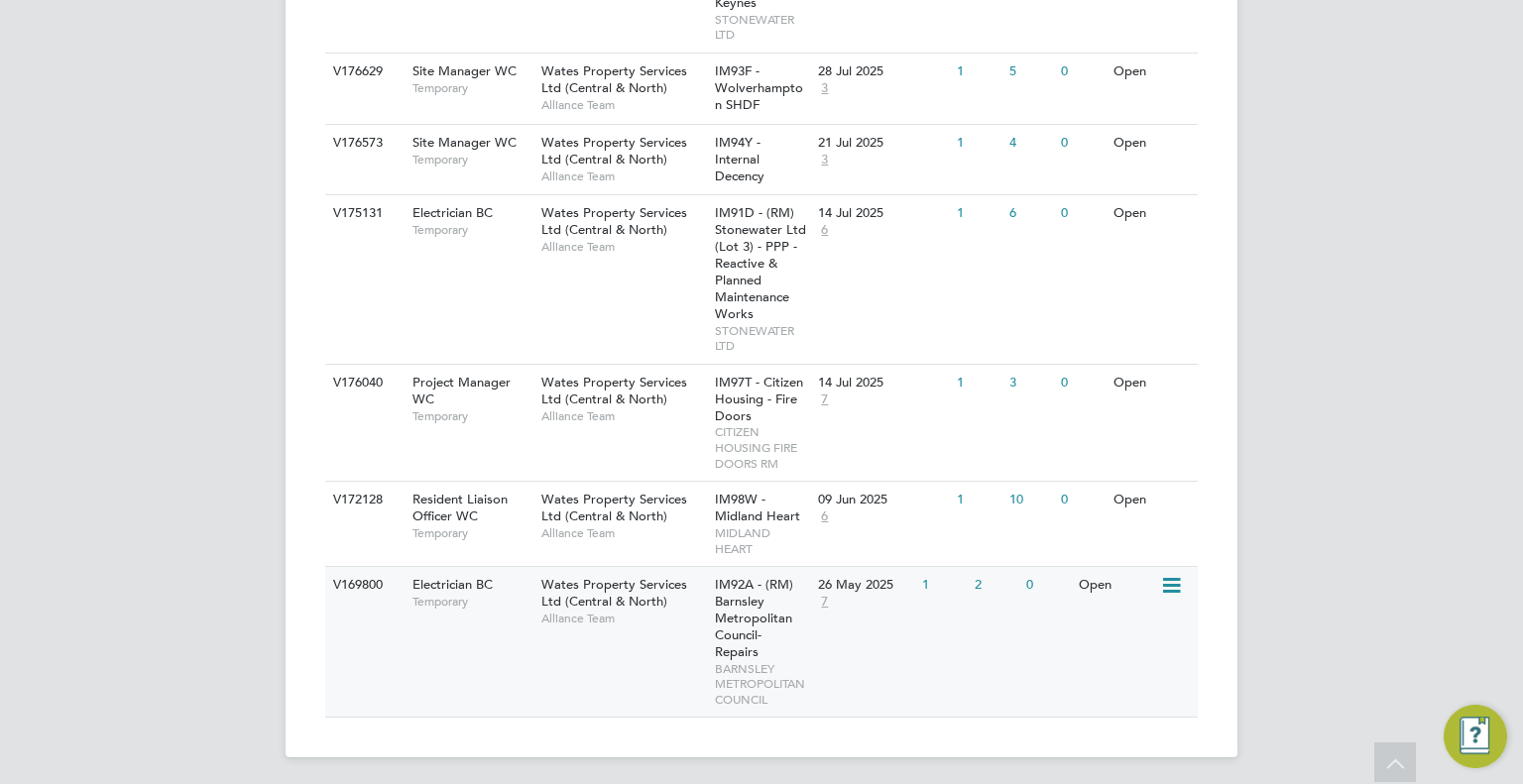 click on "V169800 Electrician BC   Temporary Wates Property Services Ltd (Central & North)   Alliance Team IM92A - (RM) Barnsley Metropolitan Council- Repairs   BARNSLEY METROPOLITAN COUNCIL 26 May 2025 7 1 2 0 Open" 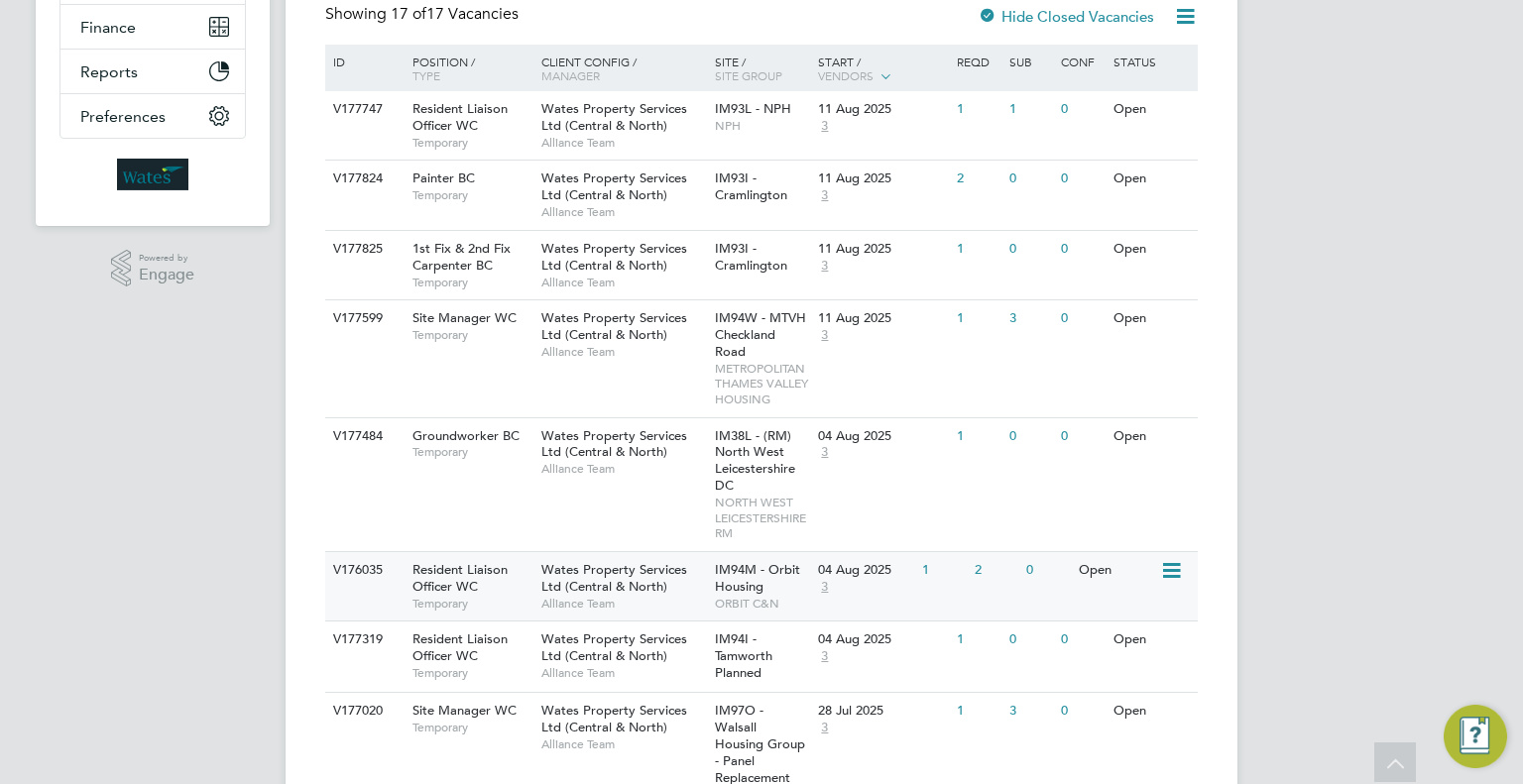 scroll, scrollTop: 422, scrollLeft: 0, axis: vertical 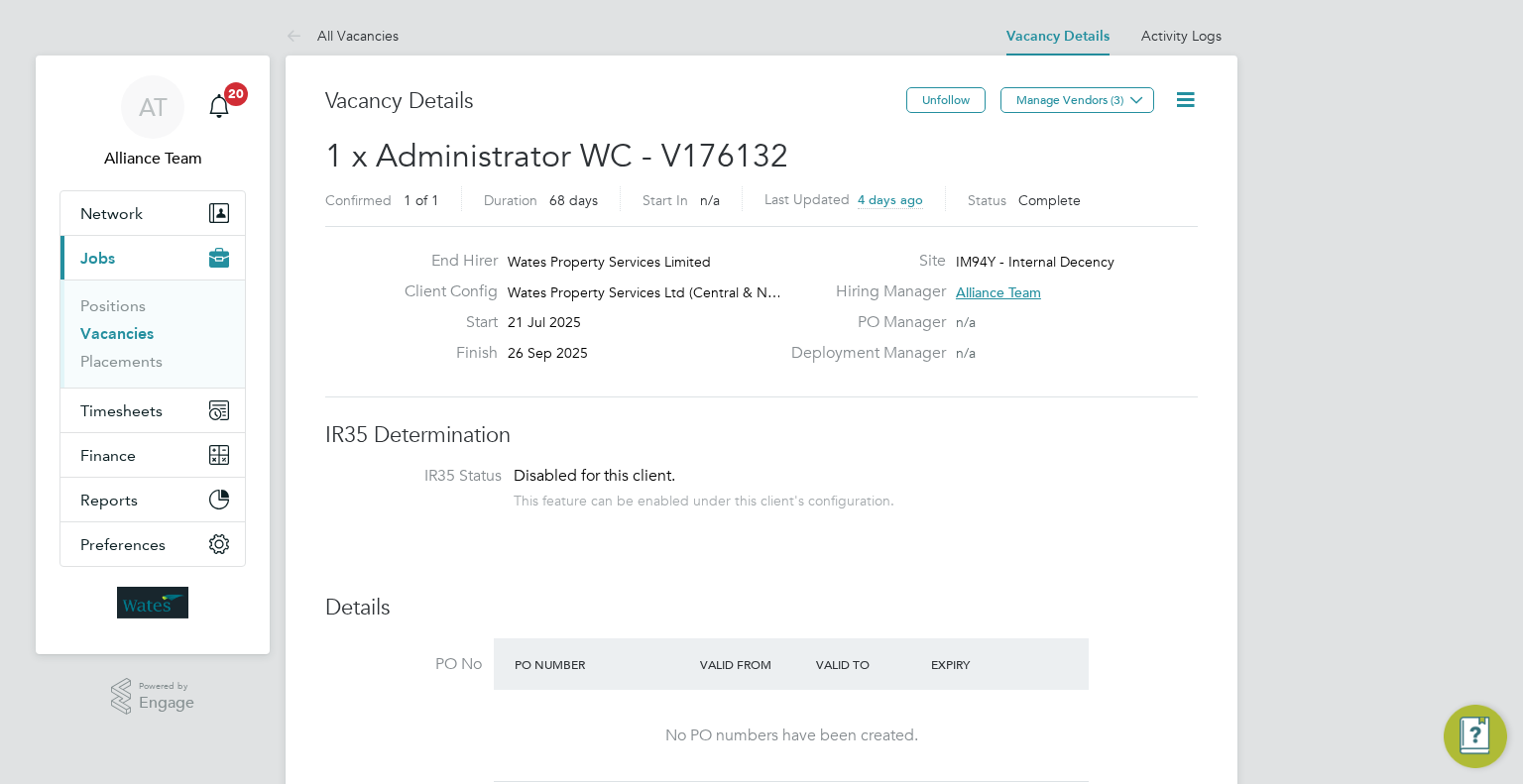 click on "Vacancies" at bounding box center (117, 333) 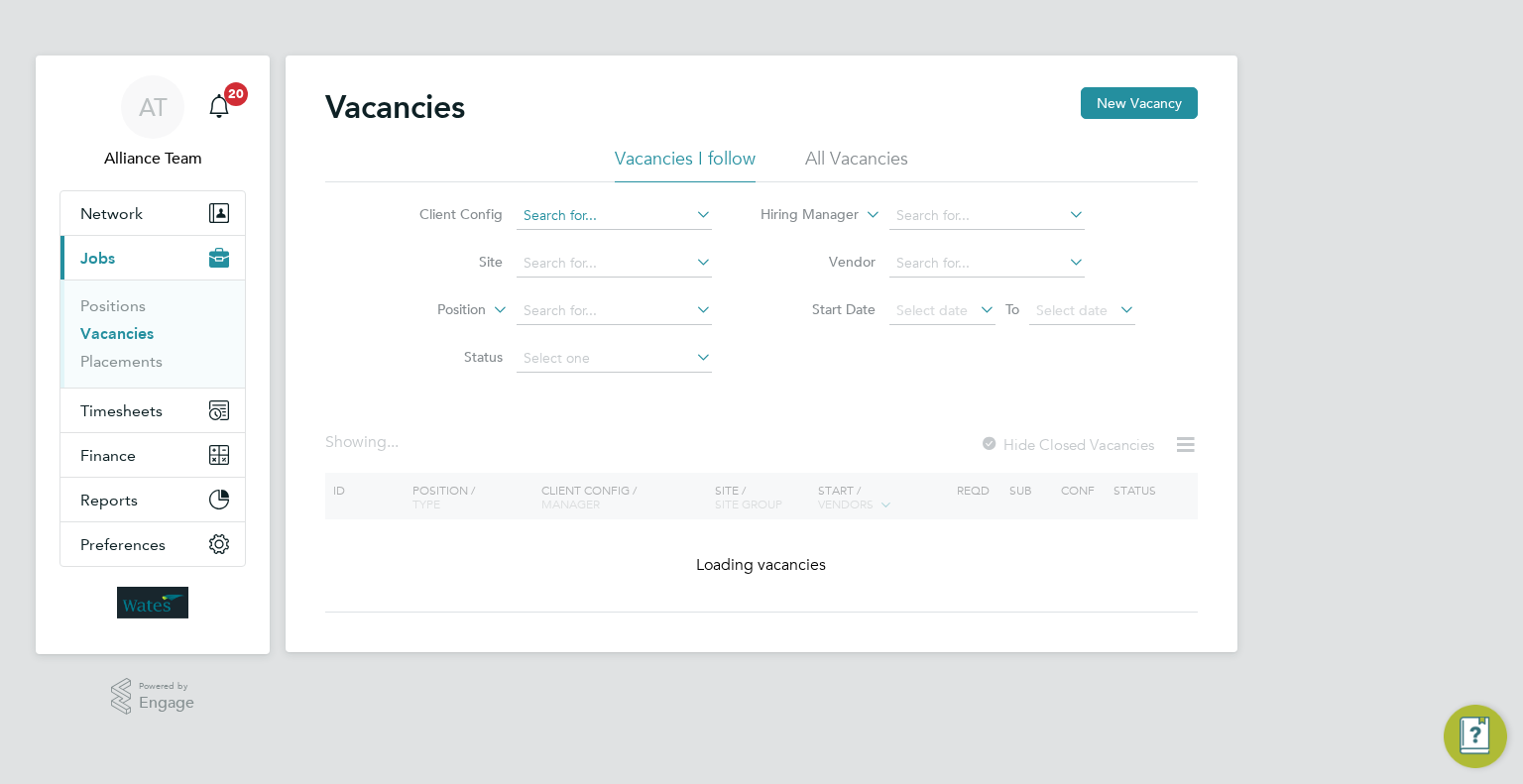 click 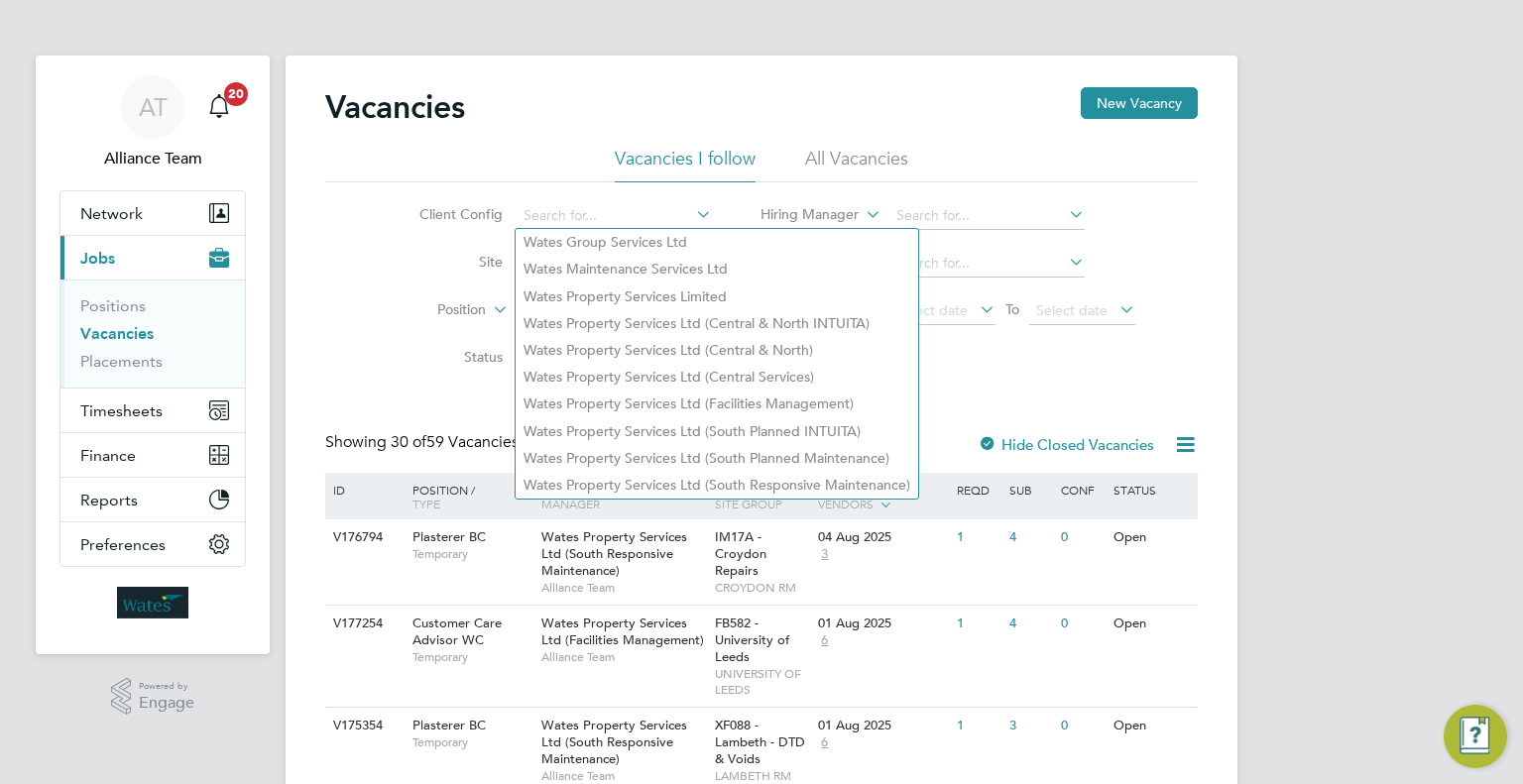 click on "Vacancies New Vacancy" 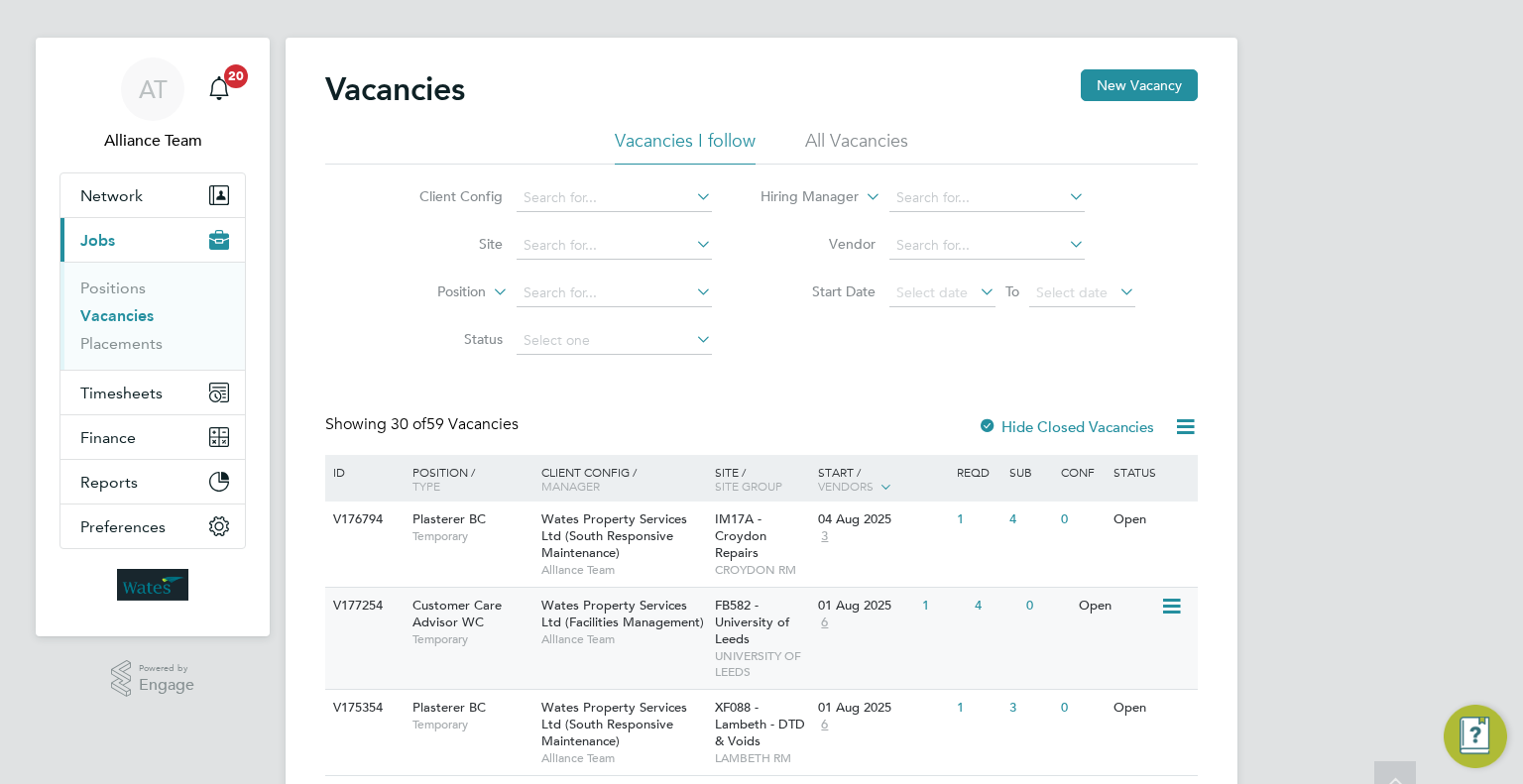 scroll, scrollTop: 0, scrollLeft: 0, axis: both 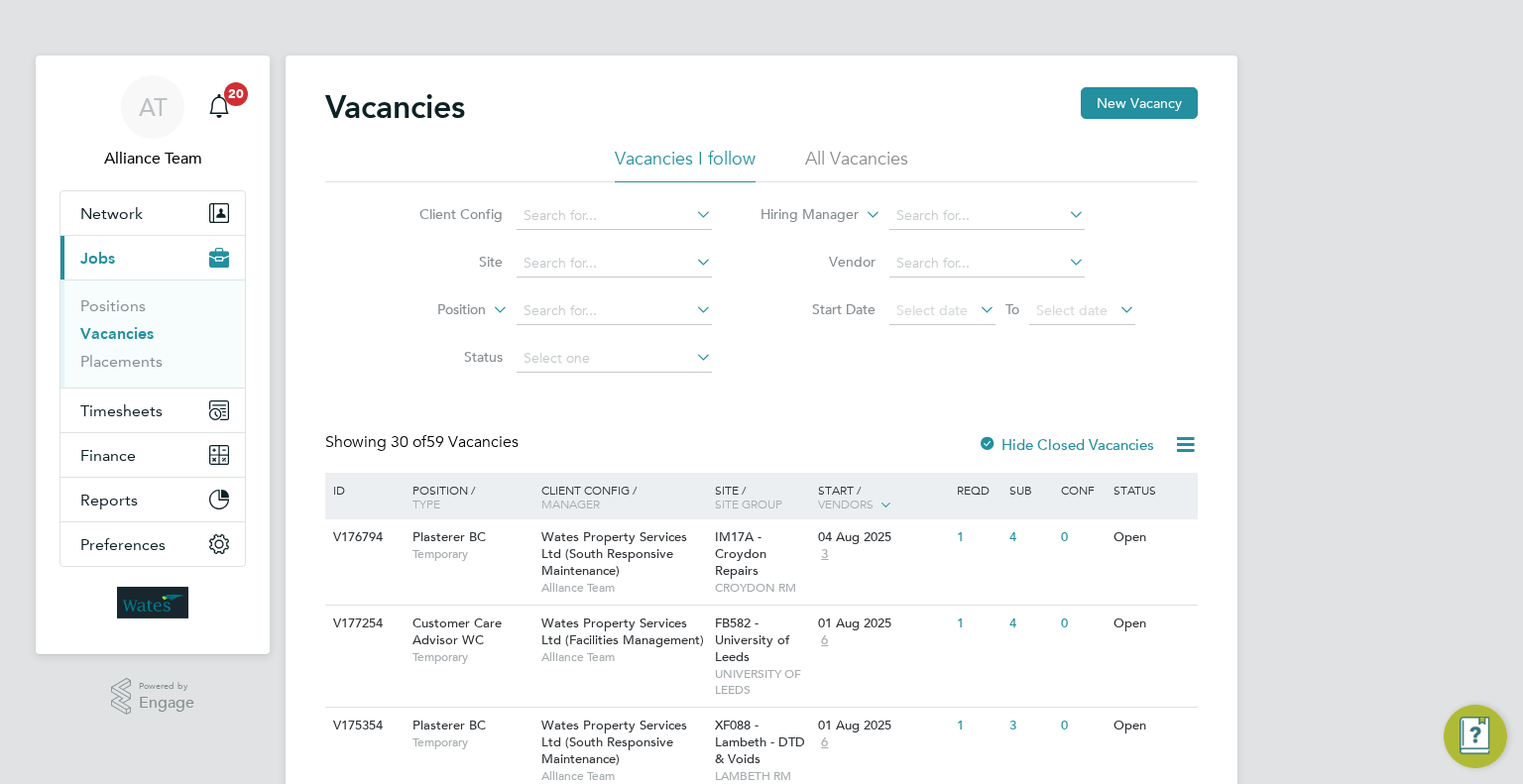 click on "Client Config" 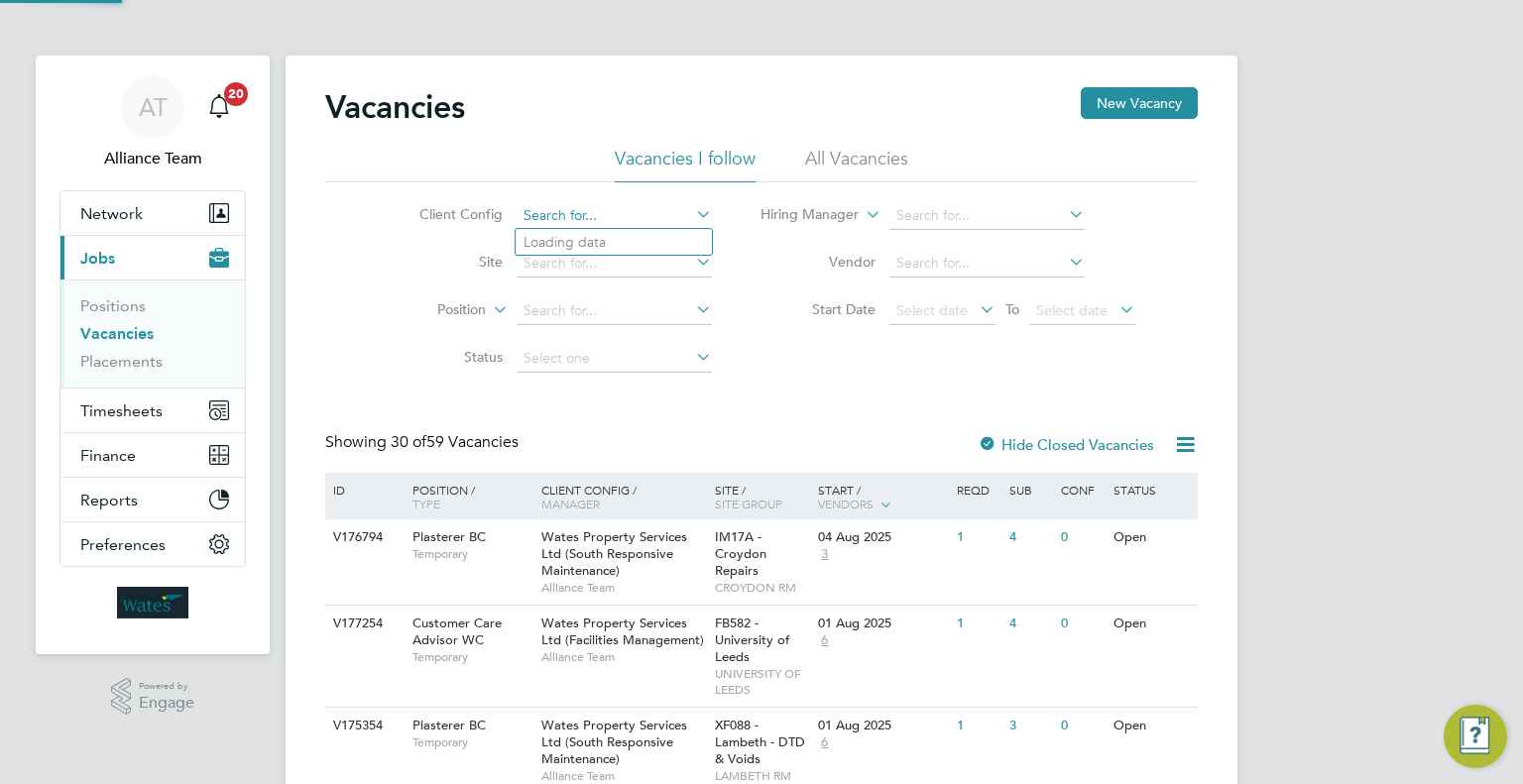 click 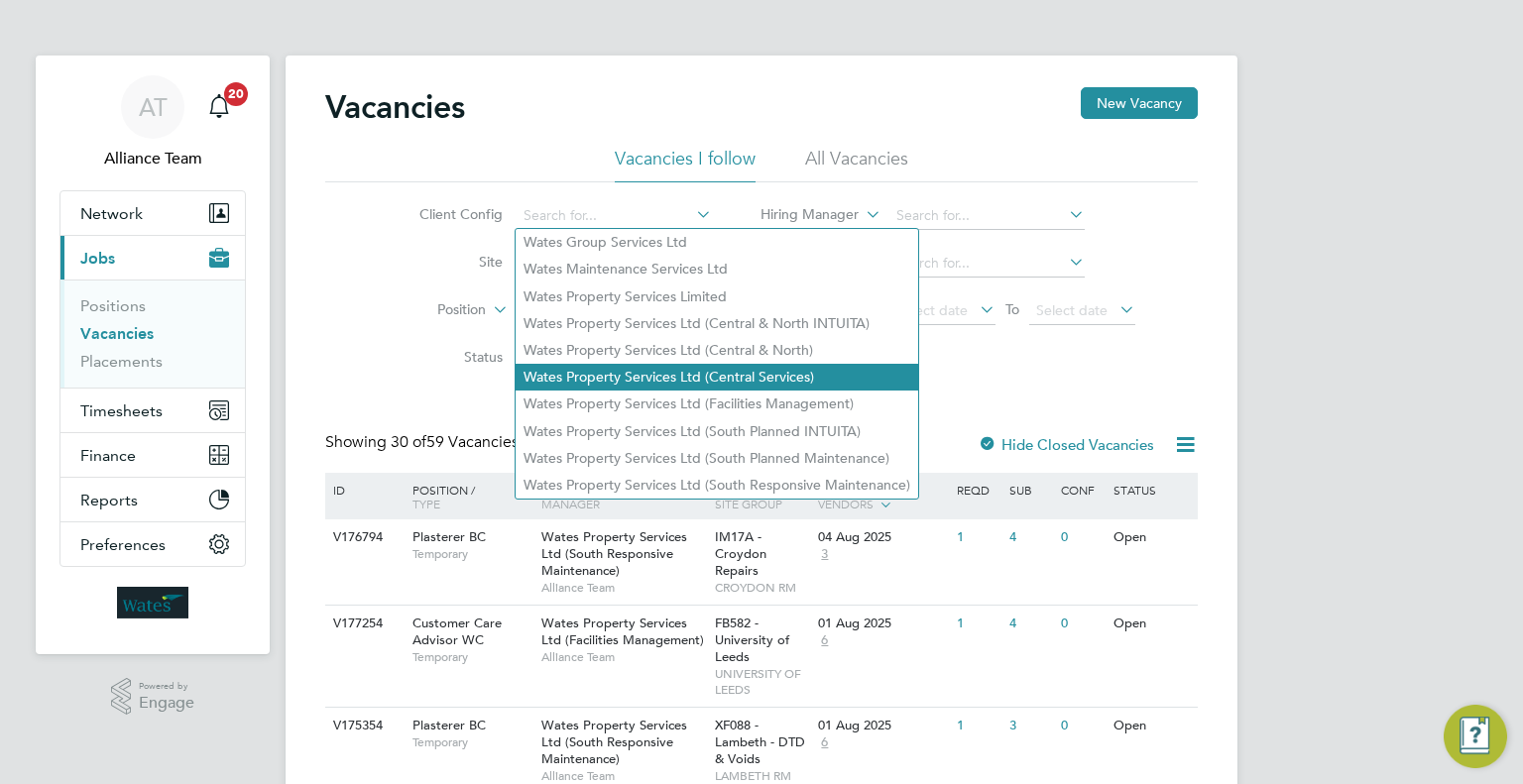 click on "Wates Property Services Ltd (Central Services)" 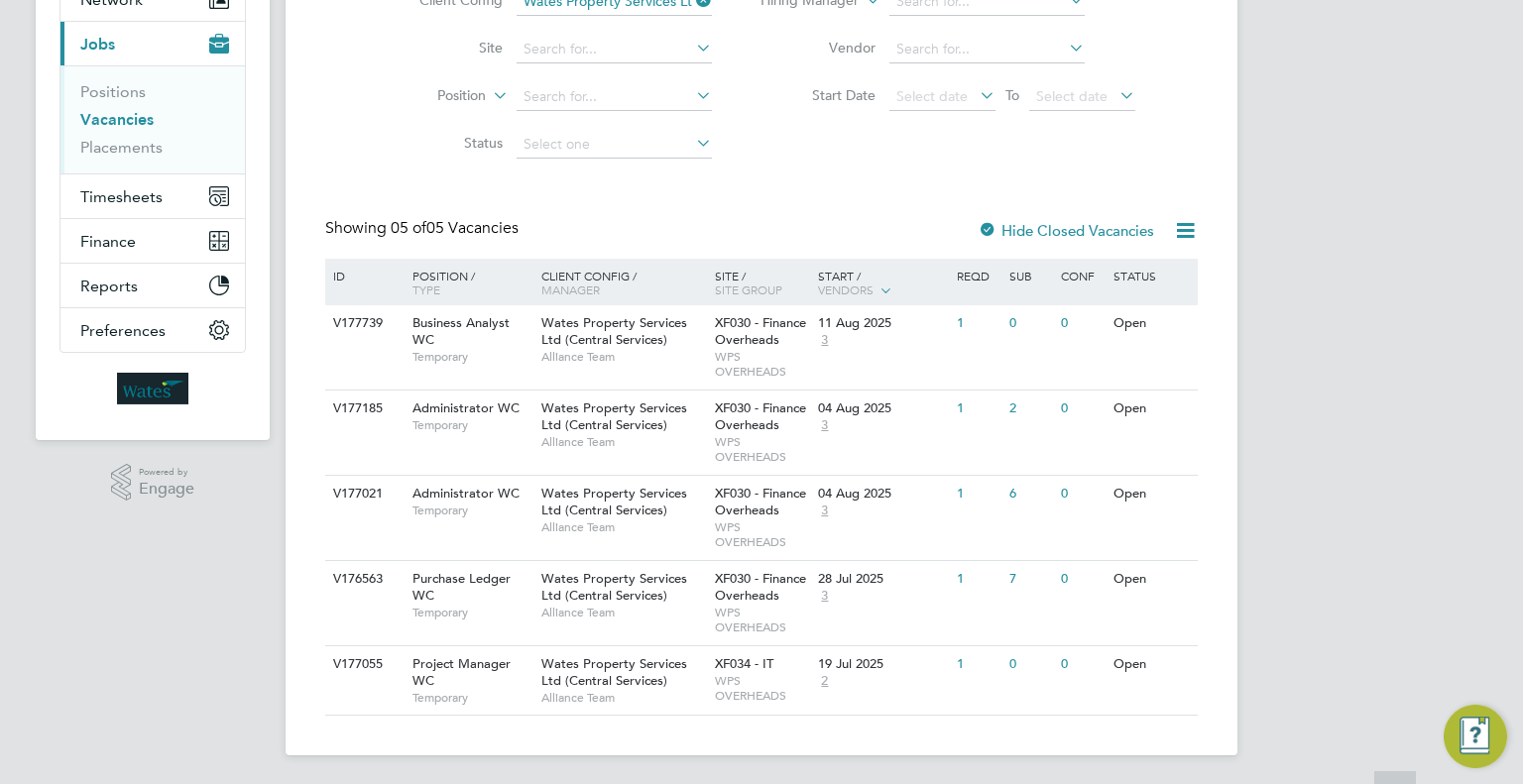 scroll, scrollTop: 216, scrollLeft: 0, axis: vertical 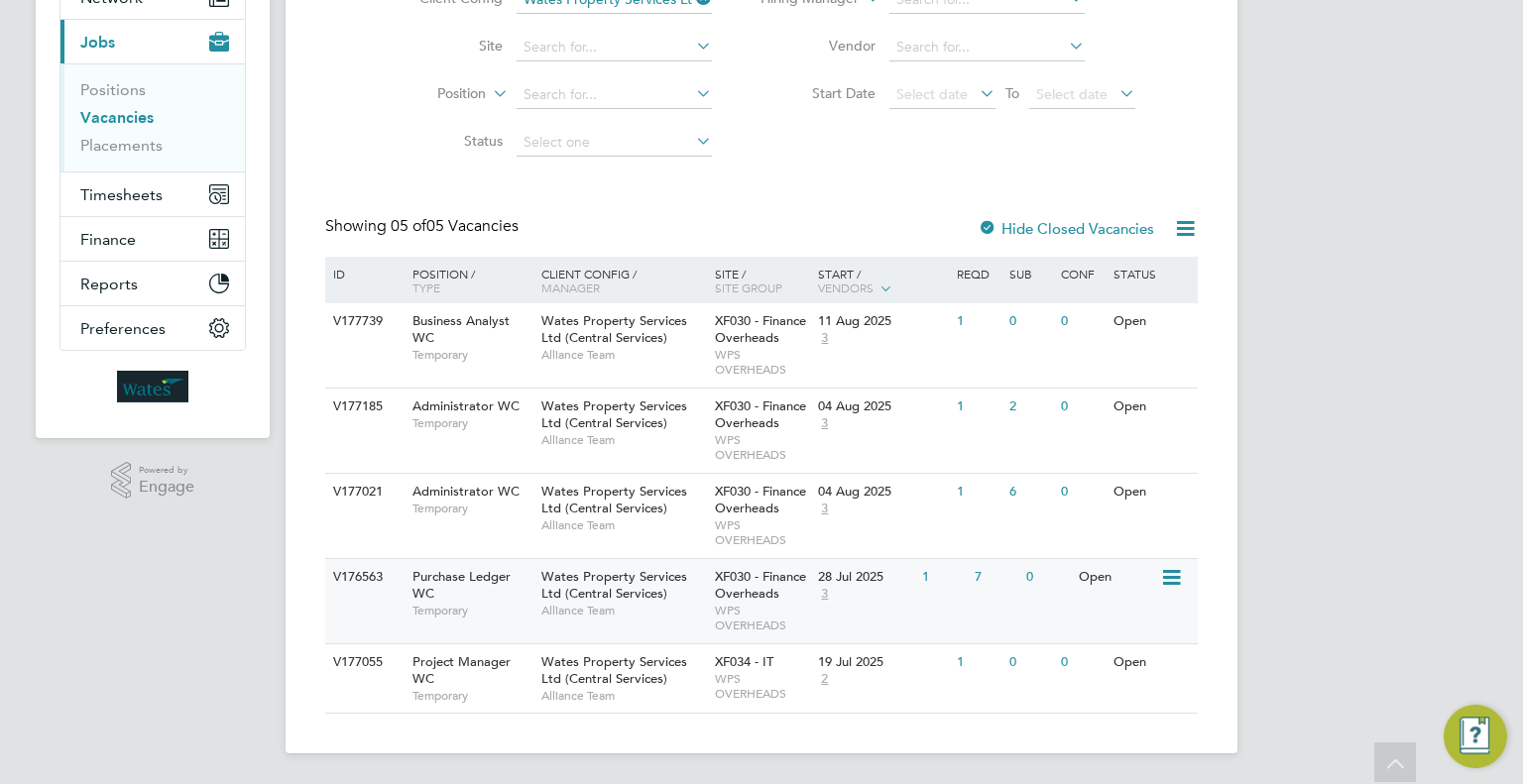 click on "Wates Property Services Ltd (Central Services)   Alliance Team" 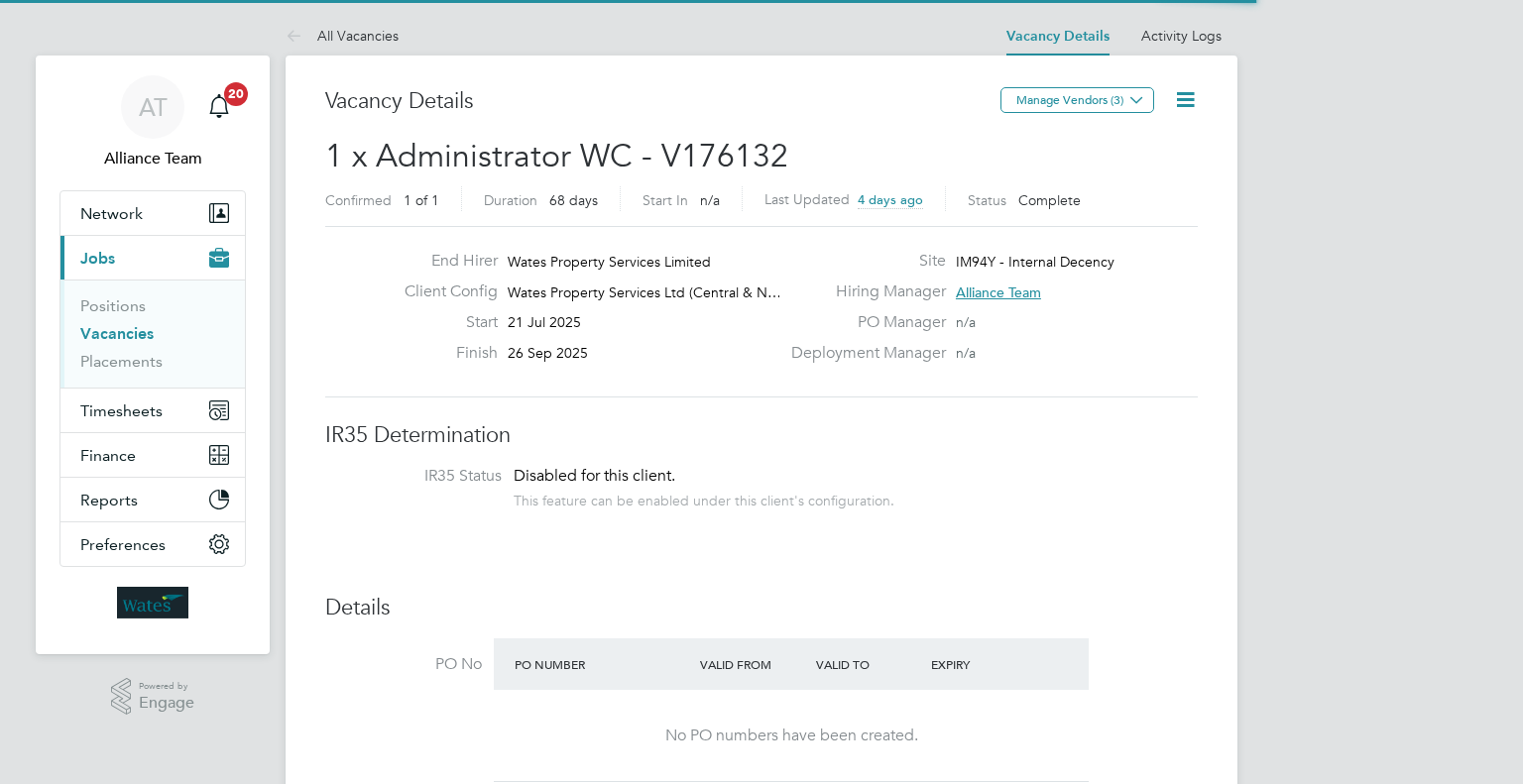 scroll, scrollTop: 575, scrollLeft: 0, axis: vertical 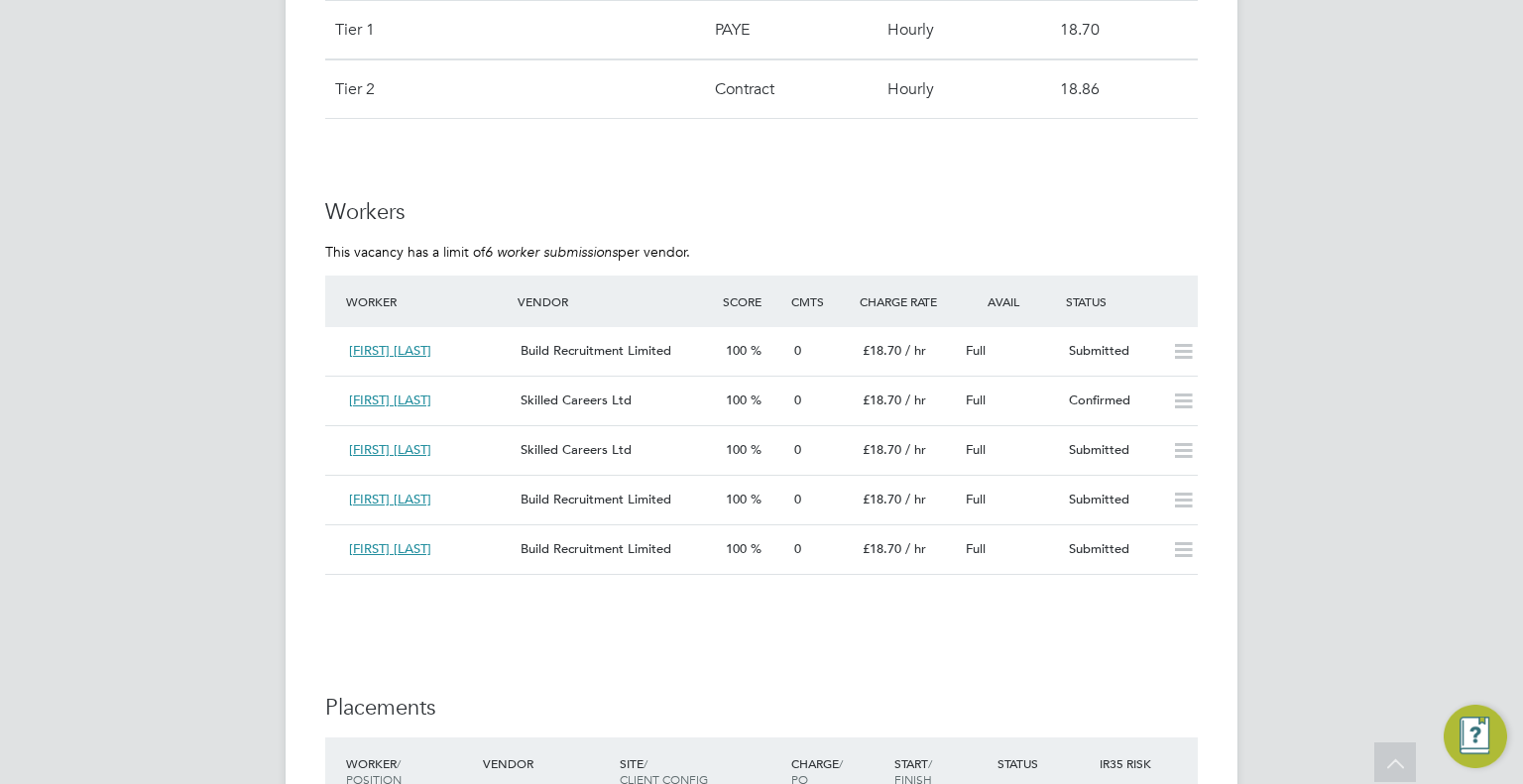 type 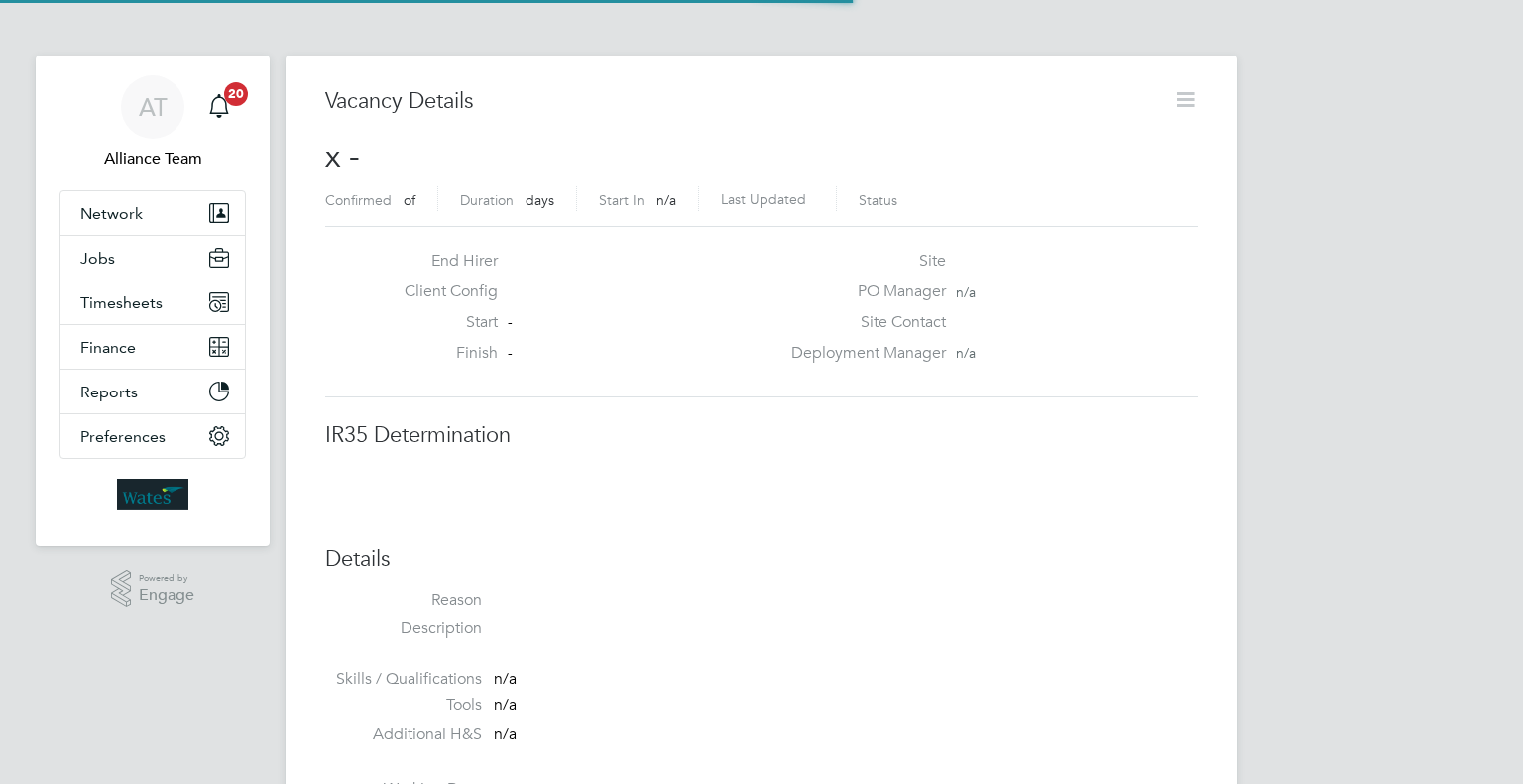 scroll, scrollTop: 0, scrollLeft: 0, axis: both 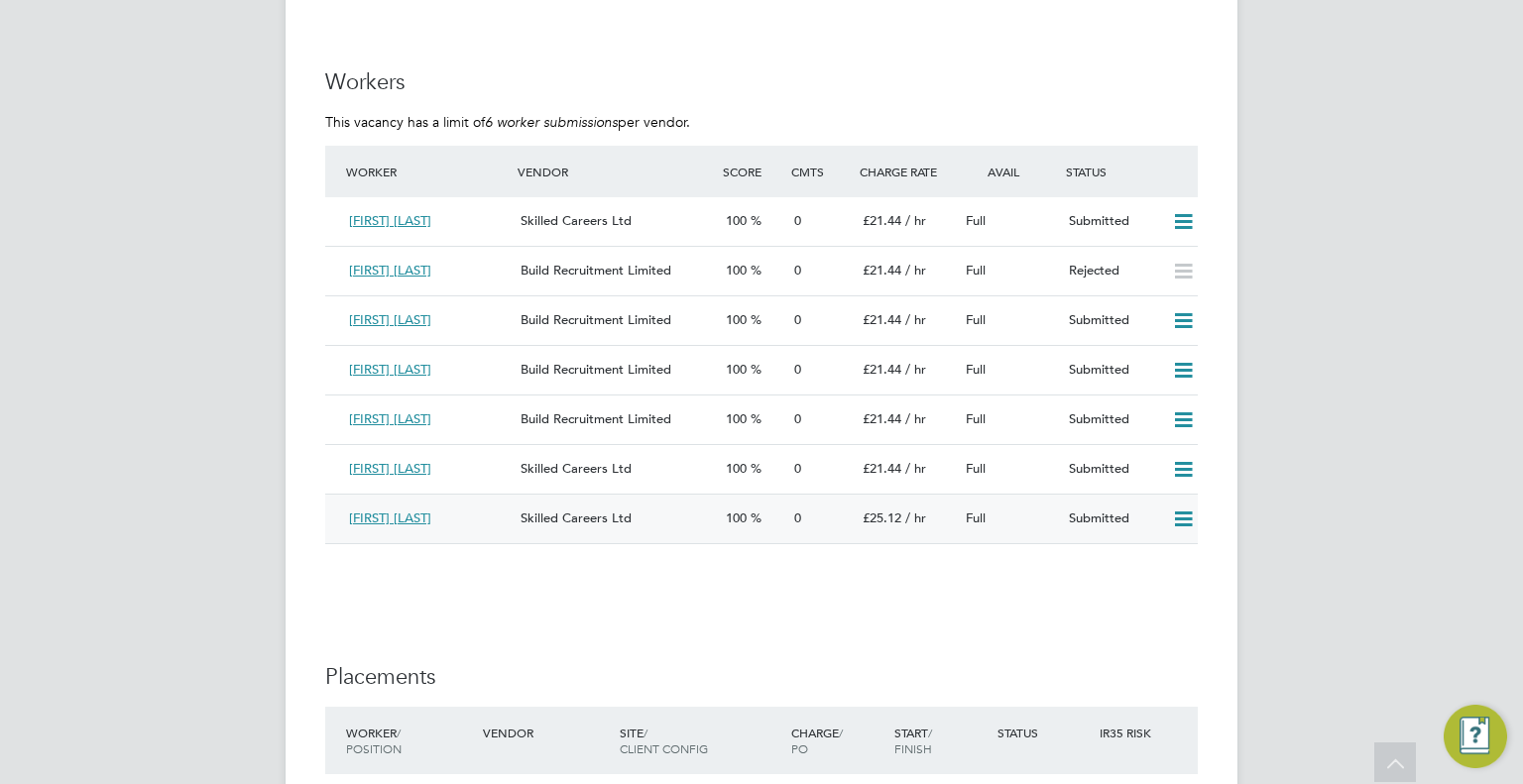 click 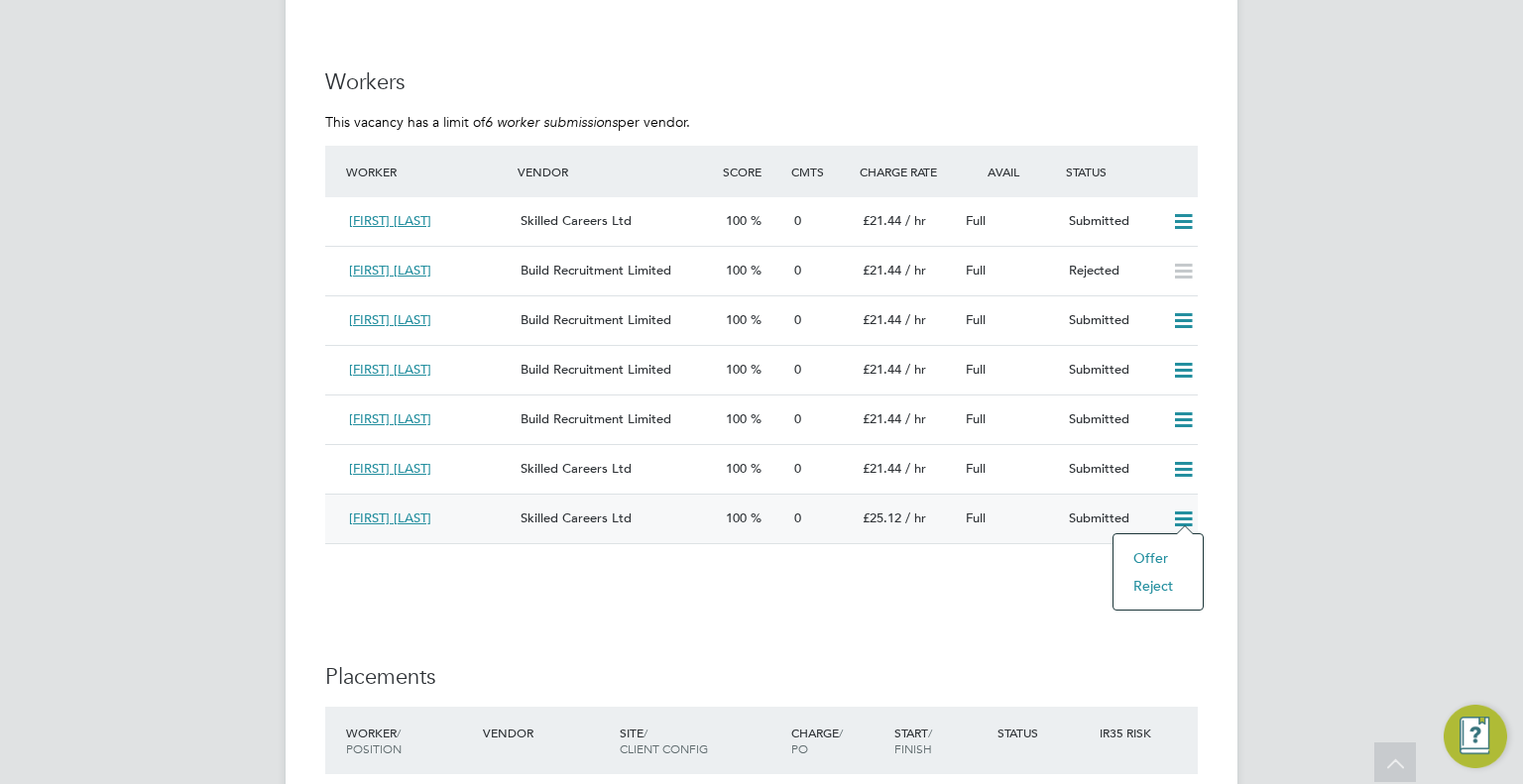 click on "Offer" 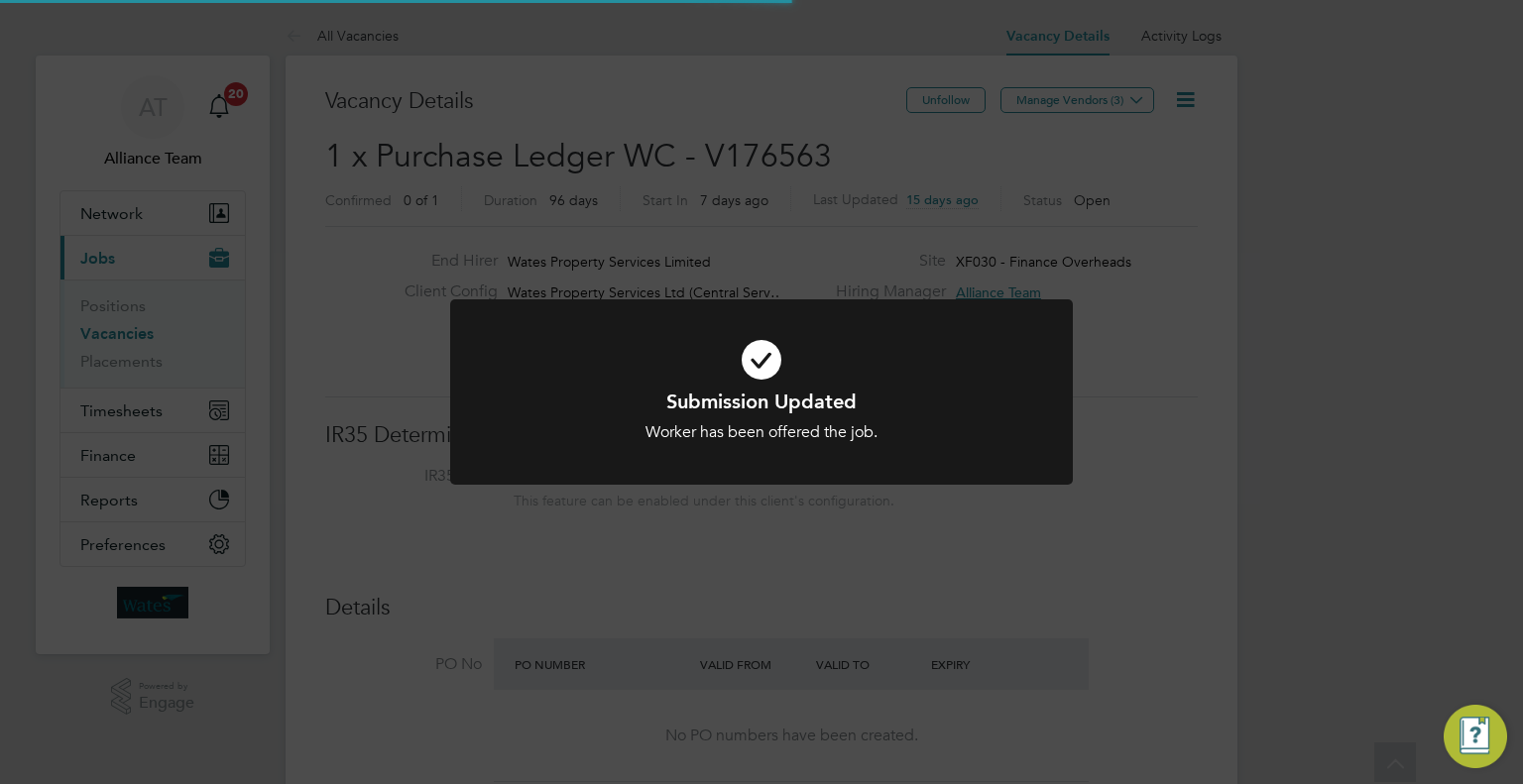 click on "Submission Updated Worker has been offered the job. Cancel Okay" 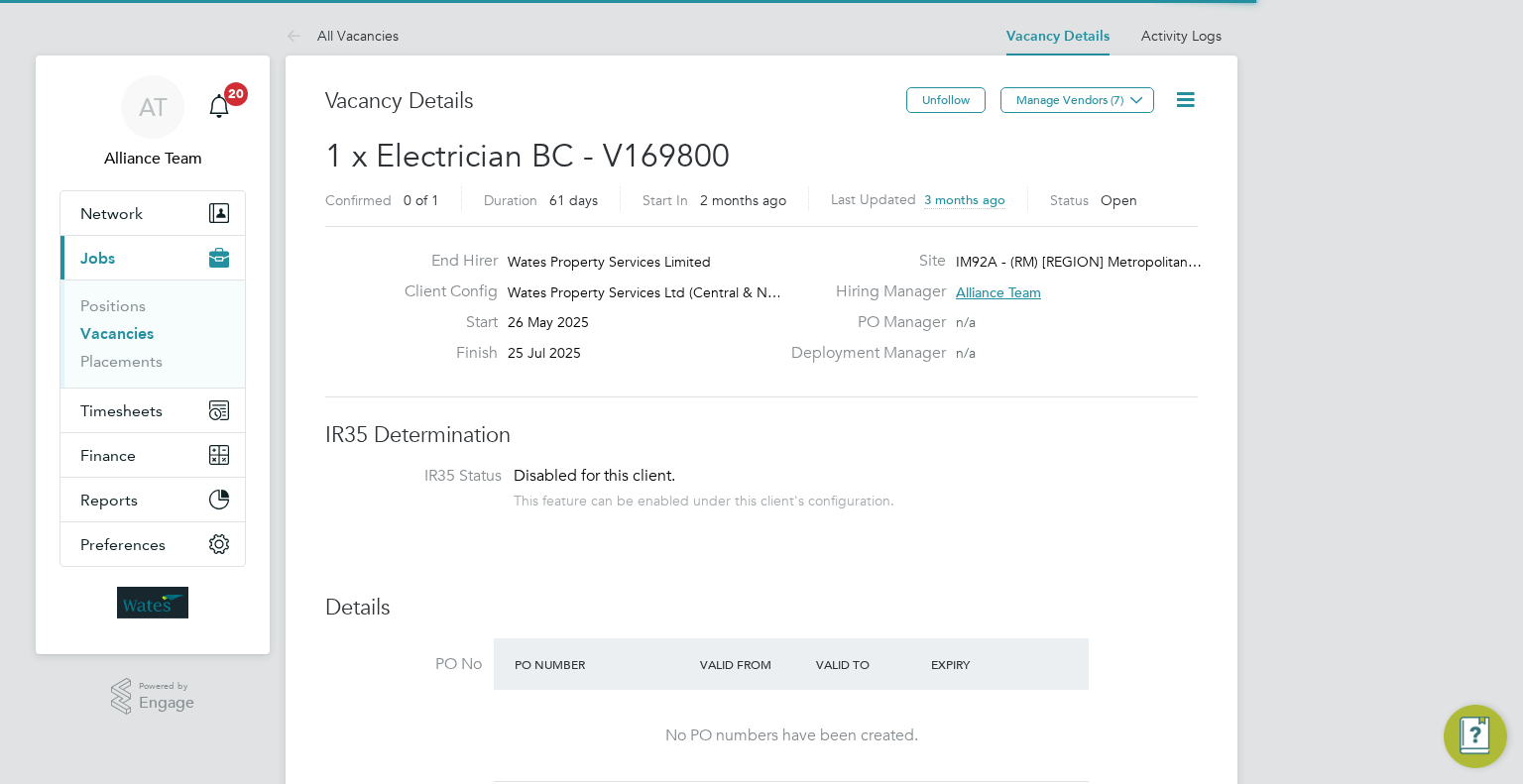 scroll, scrollTop: 0, scrollLeft: 0, axis: both 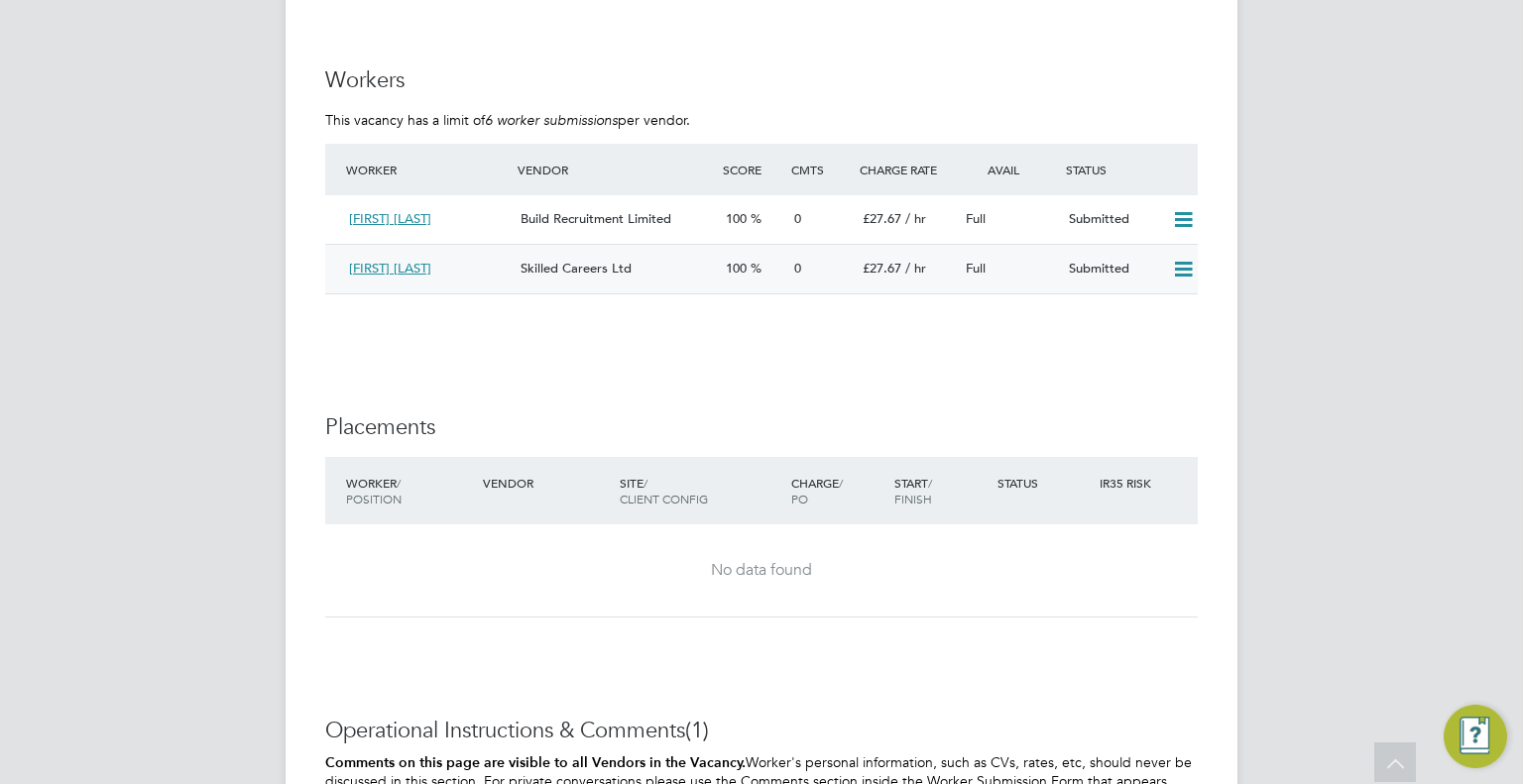 click 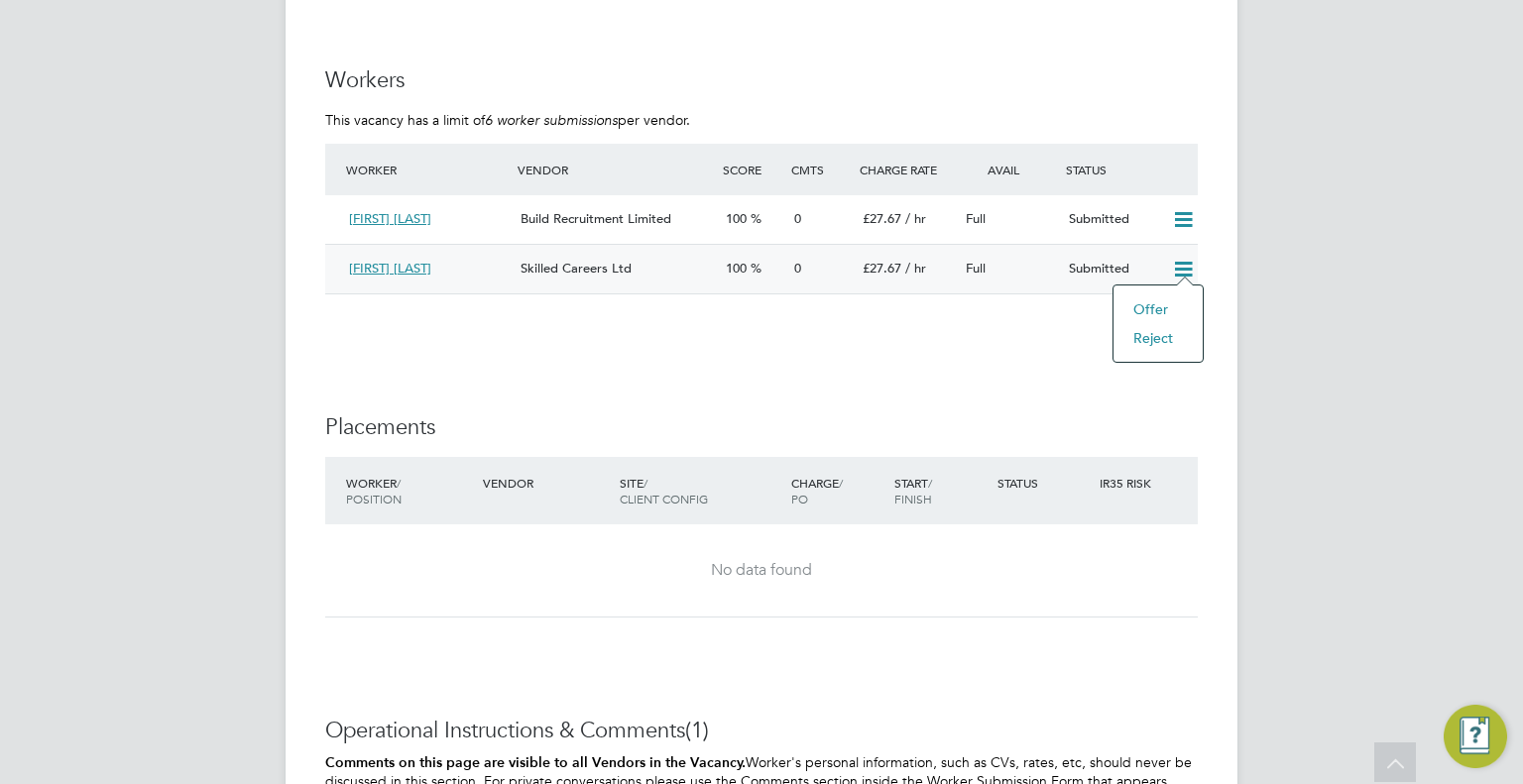 click on "Offer" 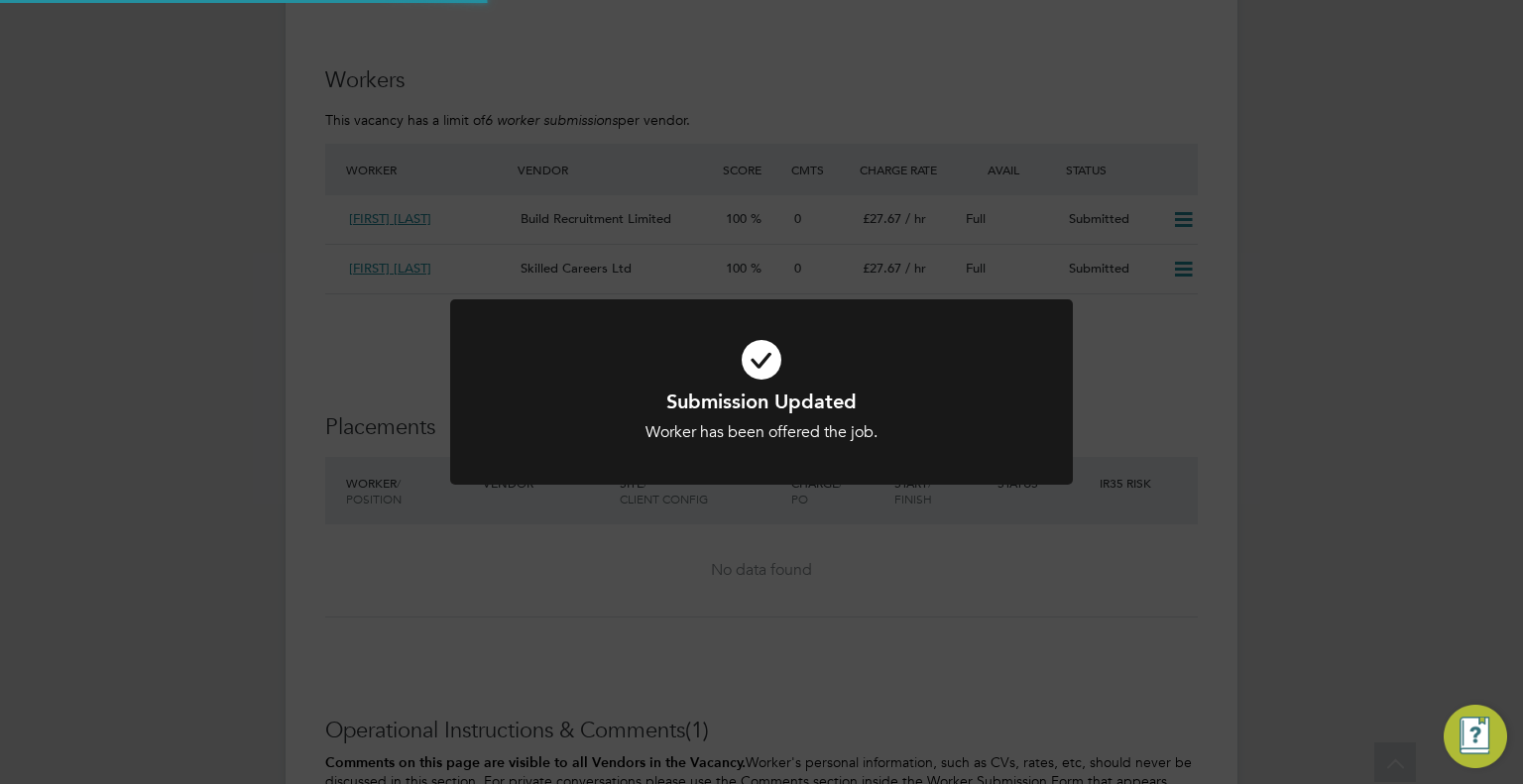 scroll, scrollTop: 0, scrollLeft: 0, axis: both 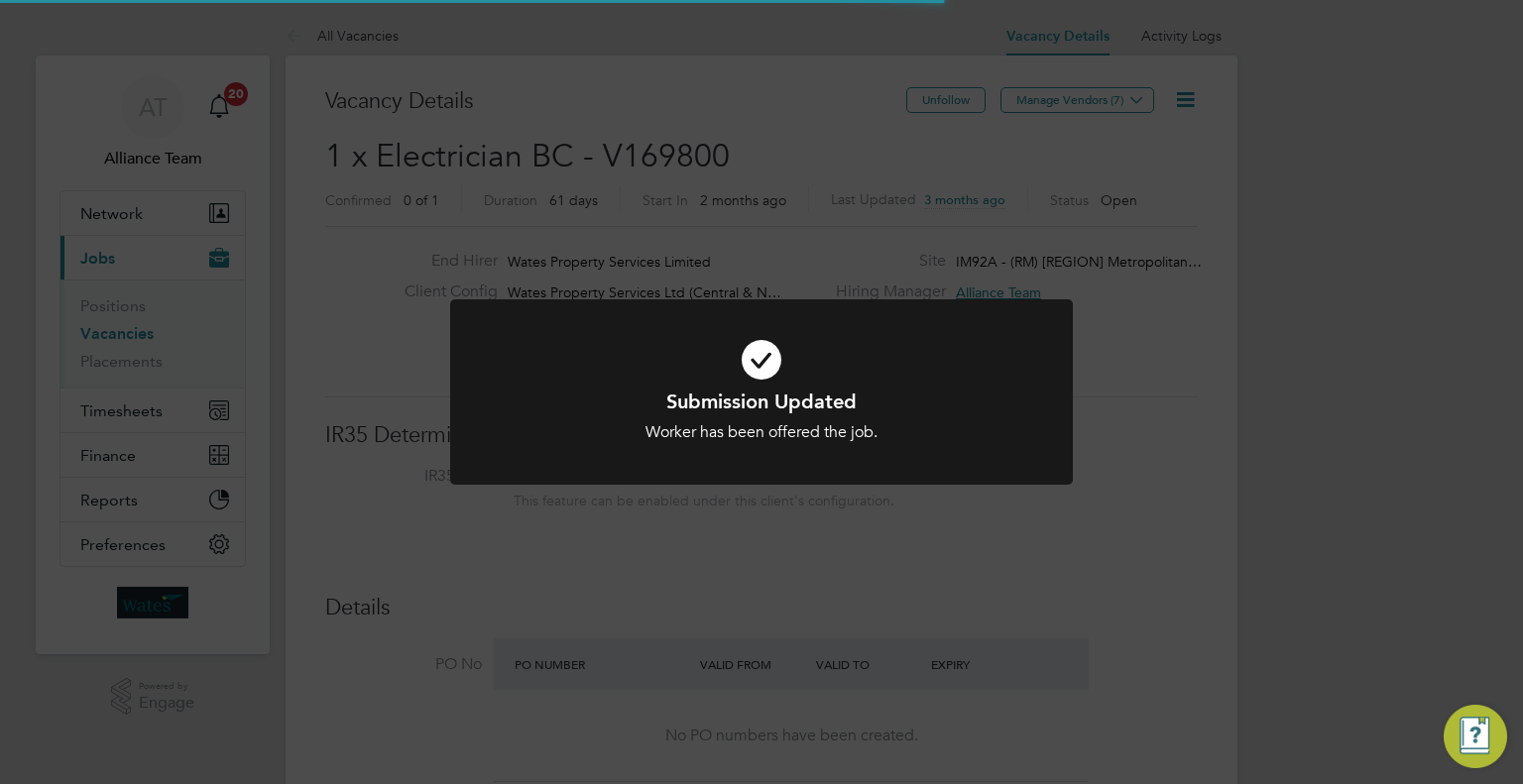 click on "Submission Updated Worker has been offered the job. Cancel Okay" 